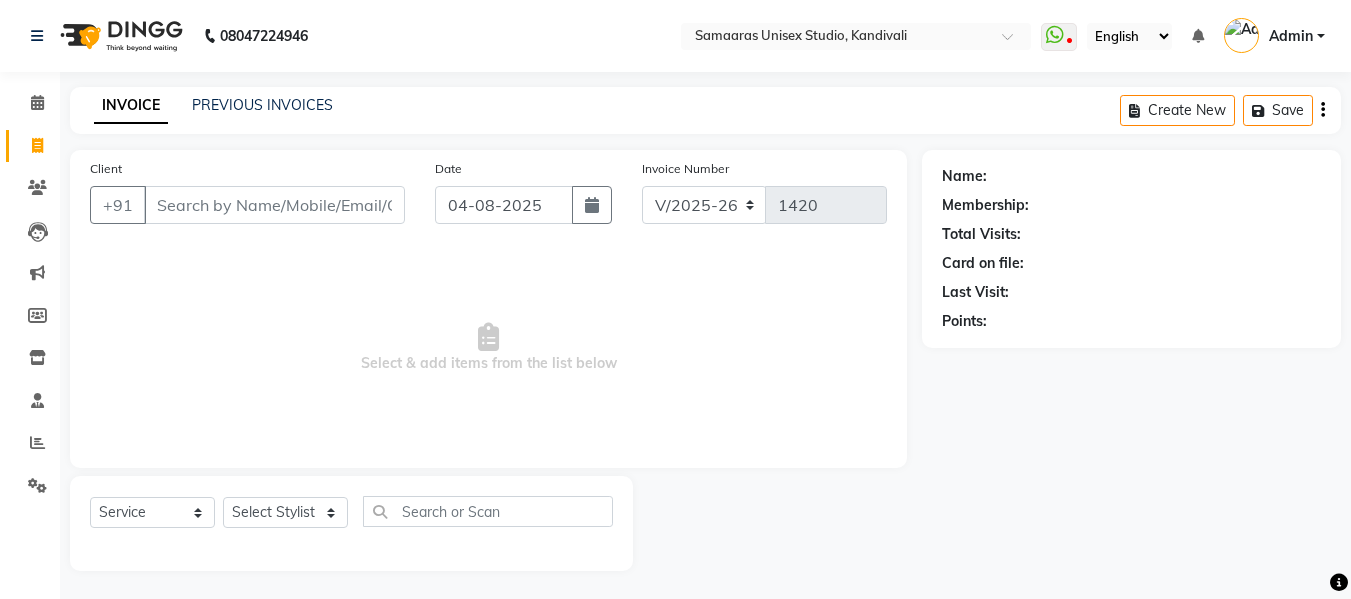 select on "4525" 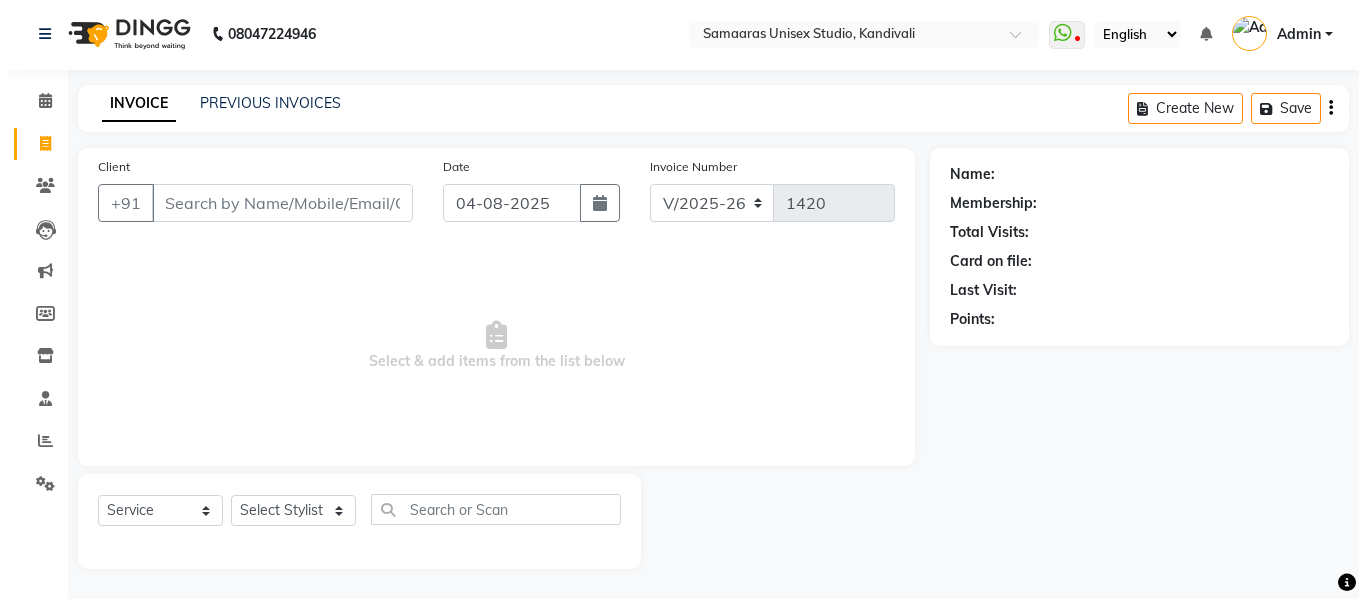scroll, scrollTop: 0, scrollLeft: 0, axis: both 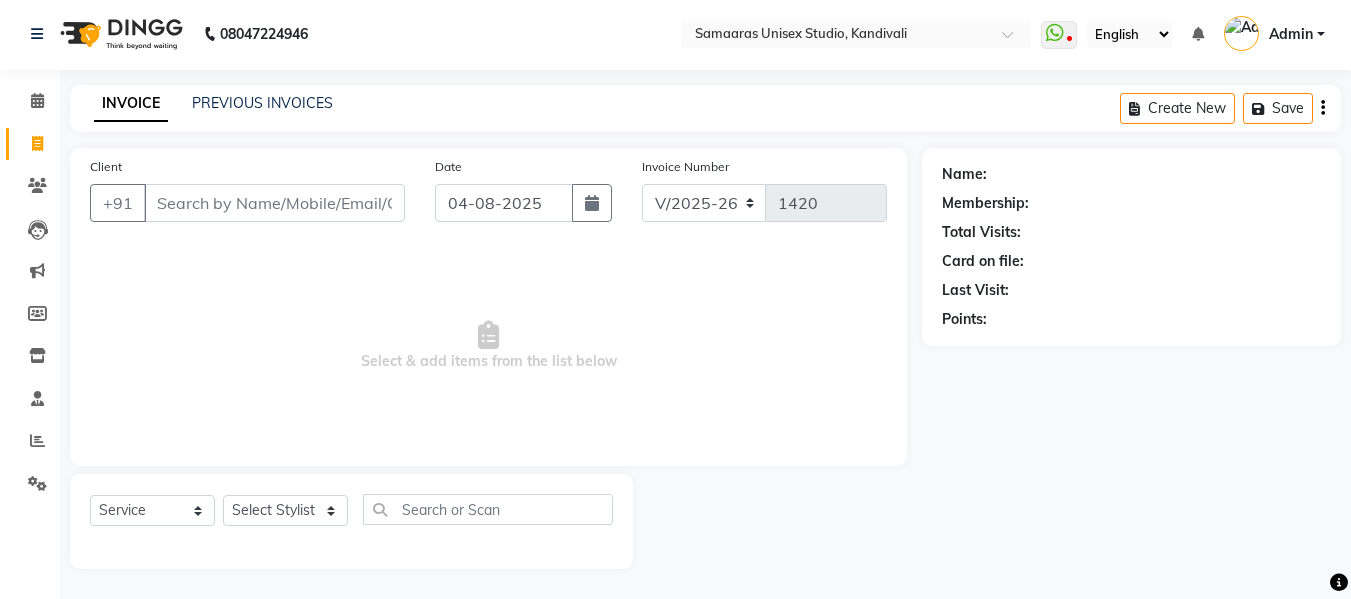 click on "Client" at bounding box center (274, 203) 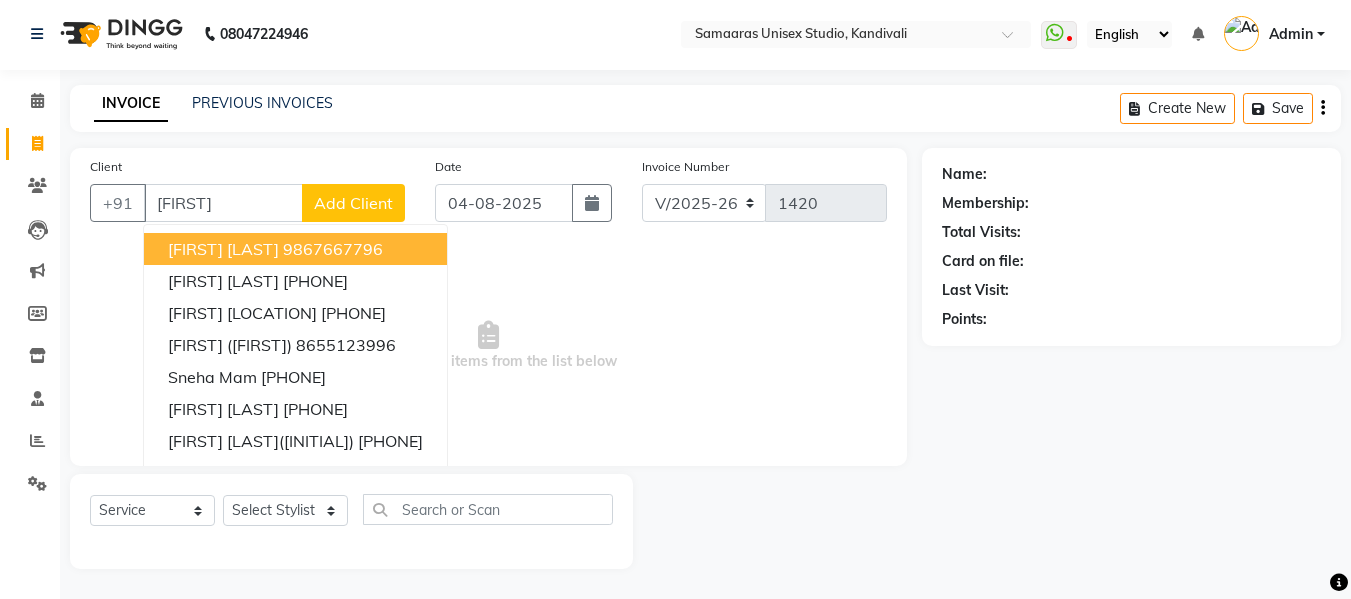 type on "[FIRST]" 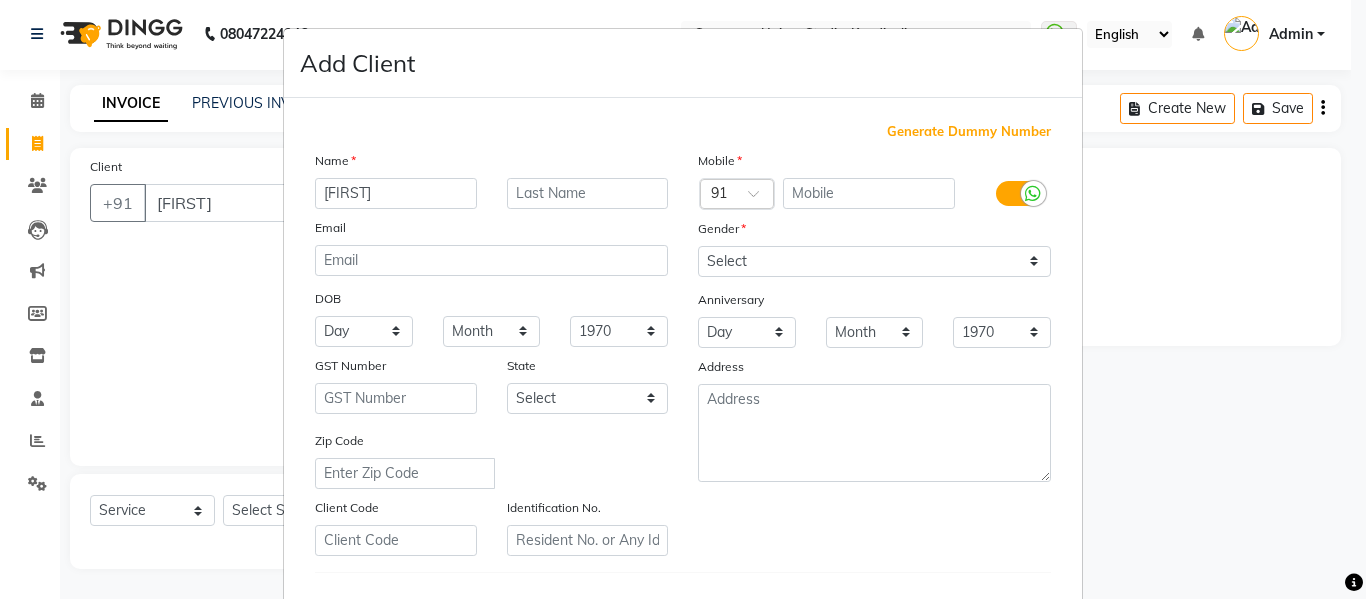 click on "GST Number State Select Andaman and Nicobar Islands Andhra Pradesh Arunachal Pradesh Assam Bihar Chandigarh Chhattisgarh Dadra and Nagar Haveli Daman and Diu Delhi Goa Gujarat Haryana Himachal Pradesh Jammu and Kashmir Jharkhand Karnataka Kerala Lakshadweep Madhya Pradesh Maharashtra Manipur Meghalaya Mizoram Nagaland Odisha Pondicherry Punjab Rajasthan" at bounding box center [683, 299] 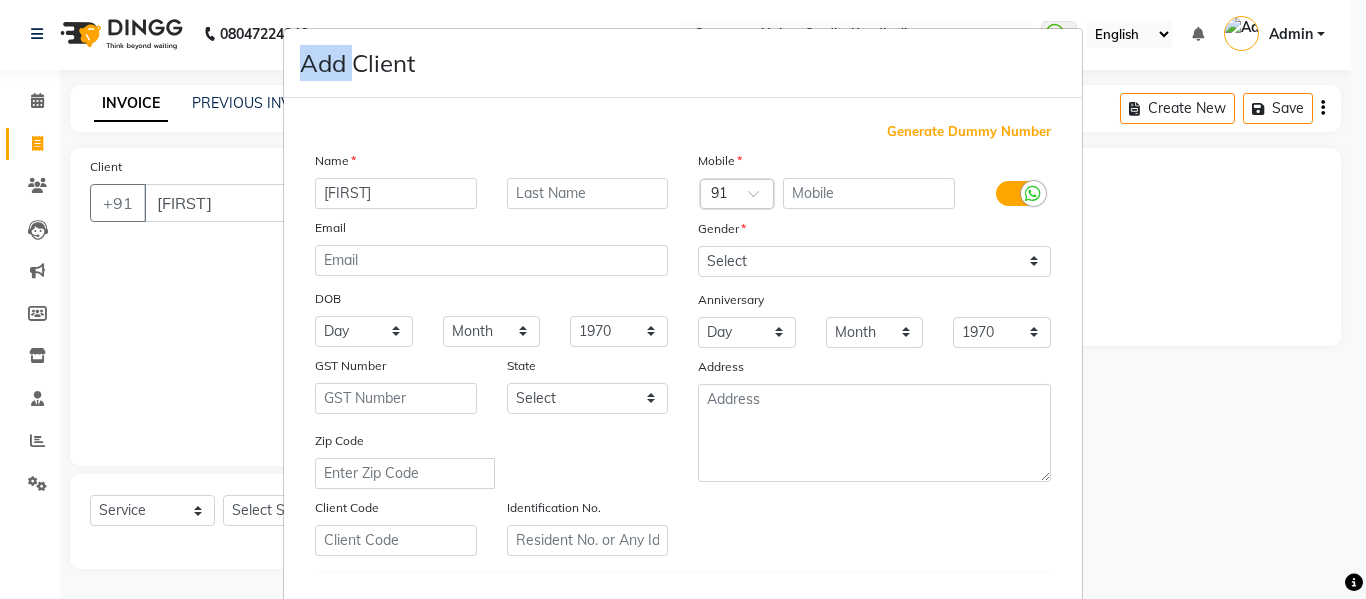 click on "GST Number State Select Andaman and Nicobar Islands Andhra Pradesh Arunachal Pradesh Assam Bihar Chandigarh Chhattisgarh Dadra and Nagar Haveli Daman and Diu Delhi Goa Gujarat Haryana Himachal Pradesh Jammu and Kashmir Jharkhand Karnataka Kerala Lakshadweep Madhya Pradesh Maharashtra Manipur Meghalaya Mizoram Nagaland Odisha Pondicherry Punjab Rajasthan" at bounding box center (683, 299) 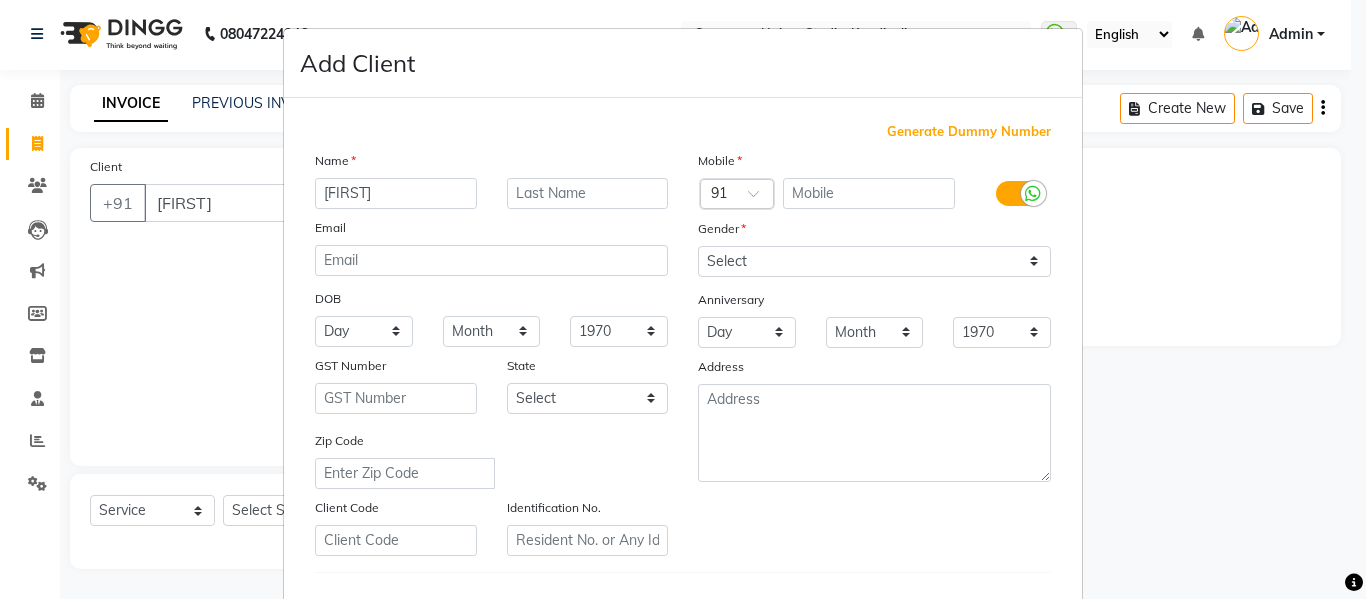 drag, startPoint x: 1236, startPoint y: 202, endPoint x: 1205, endPoint y: 310, distance: 112.36102 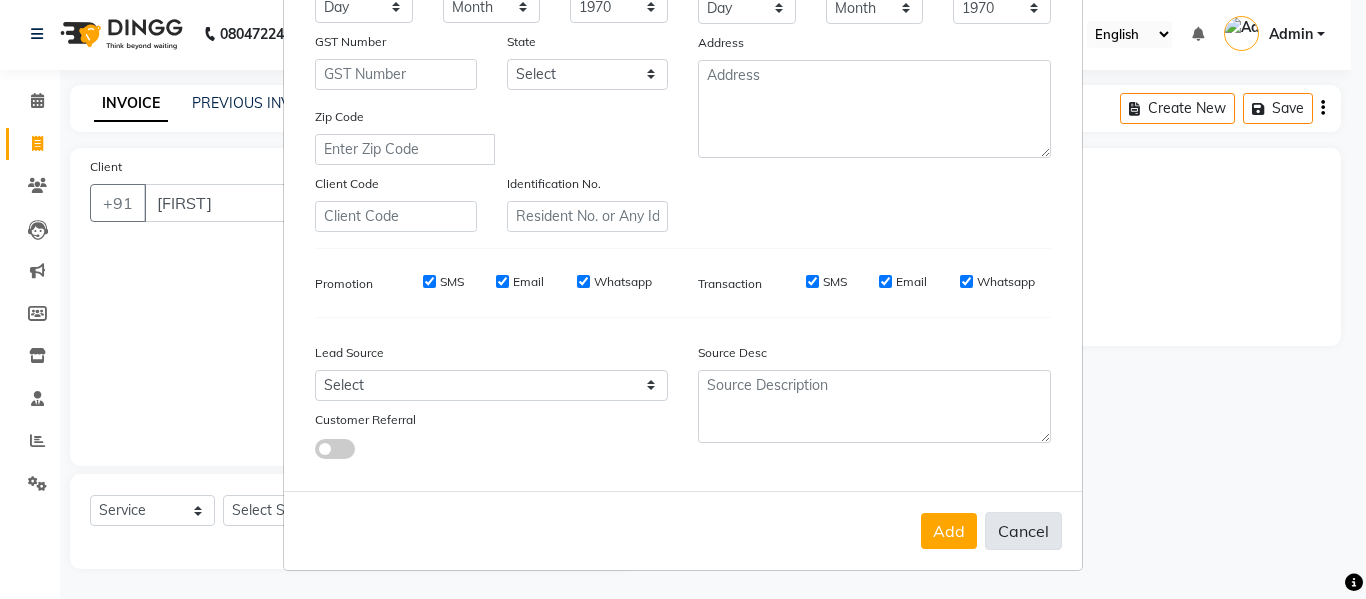 click on "Cancel" at bounding box center (1023, 531) 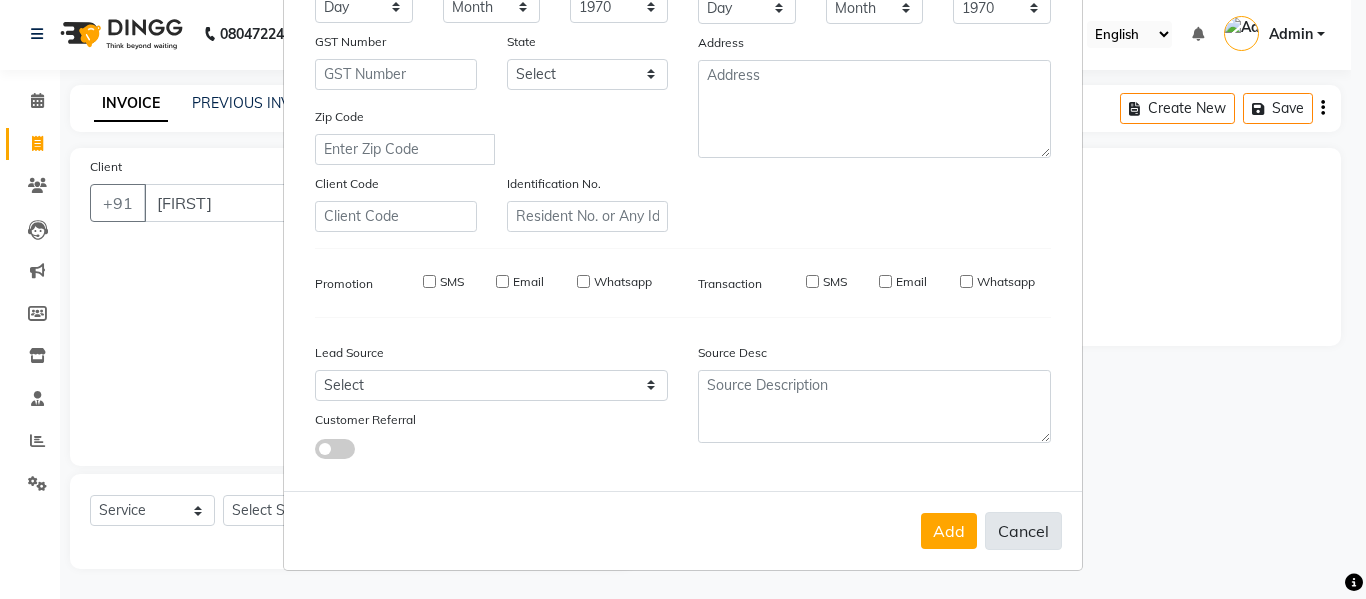 type 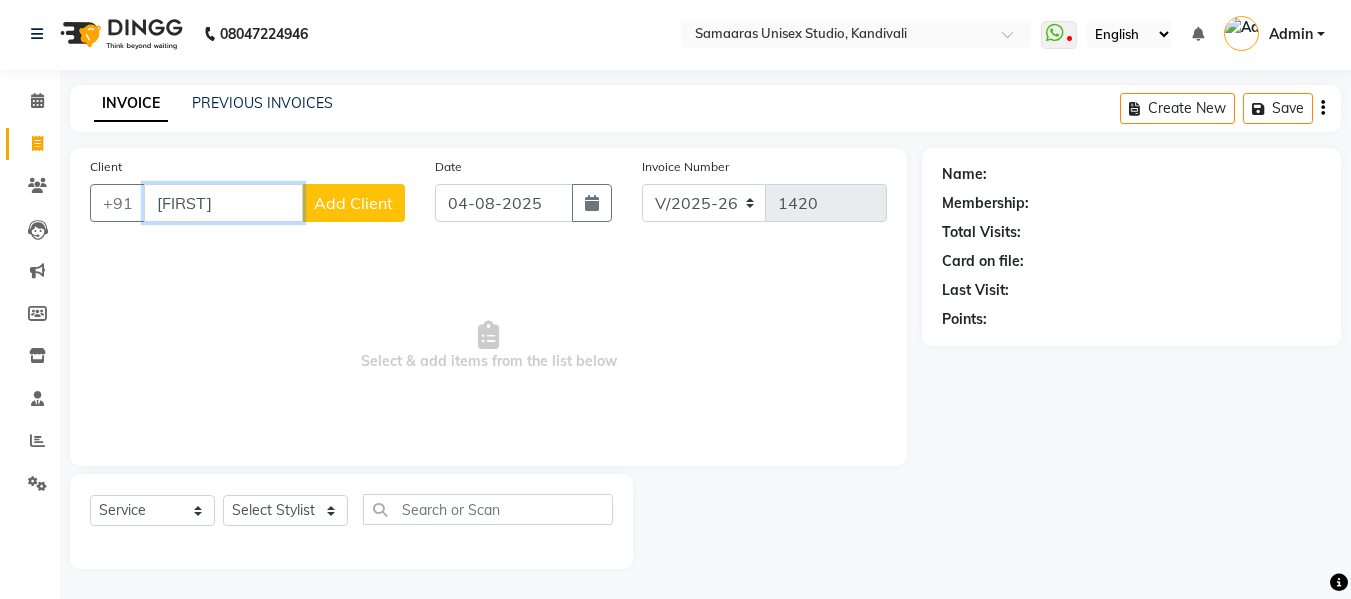 click on "[FIRST]" at bounding box center [223, 203] 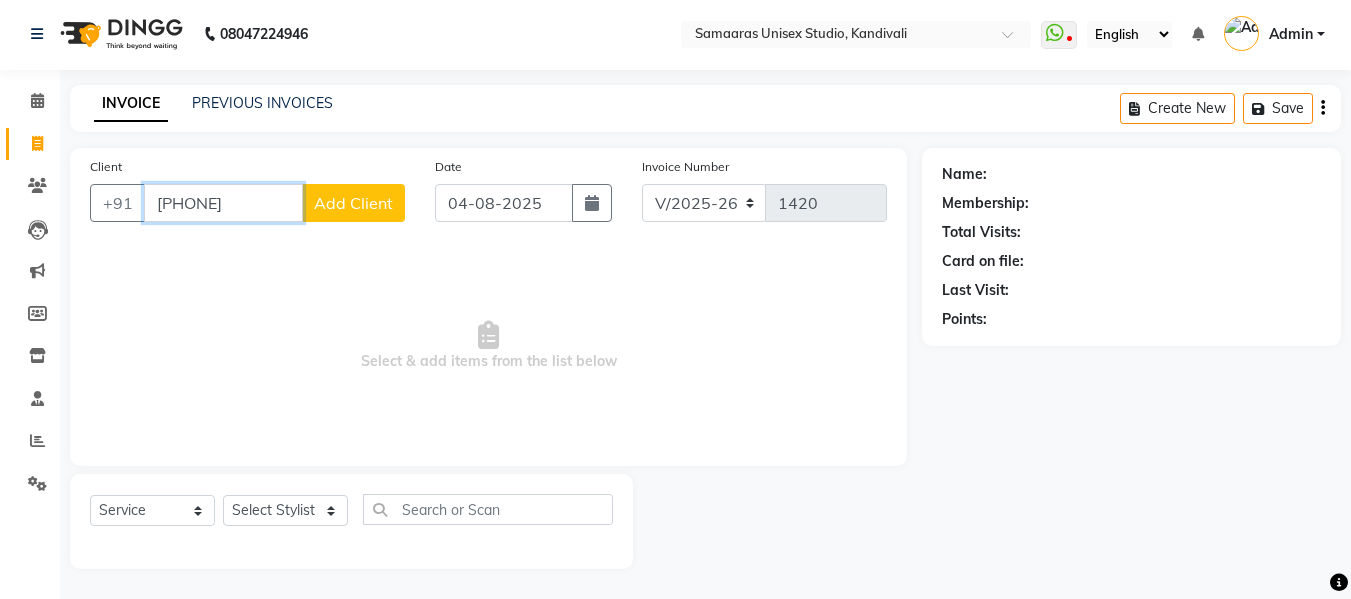 type on "[PHONE]" 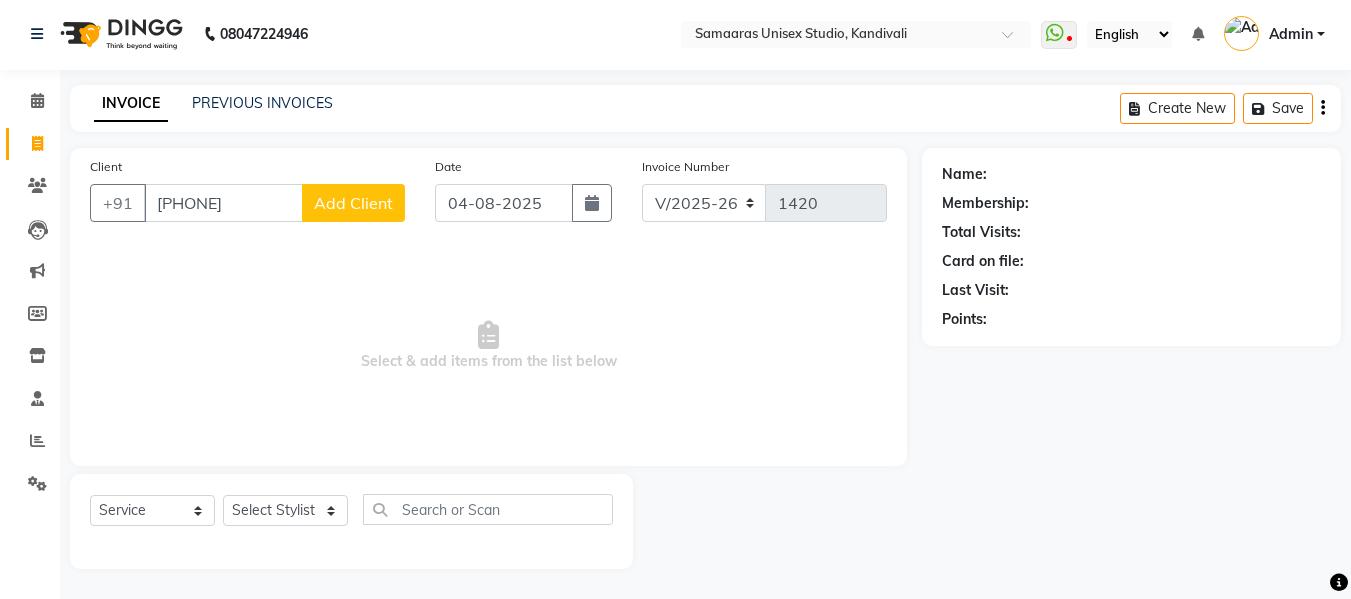 click on "Add Client" 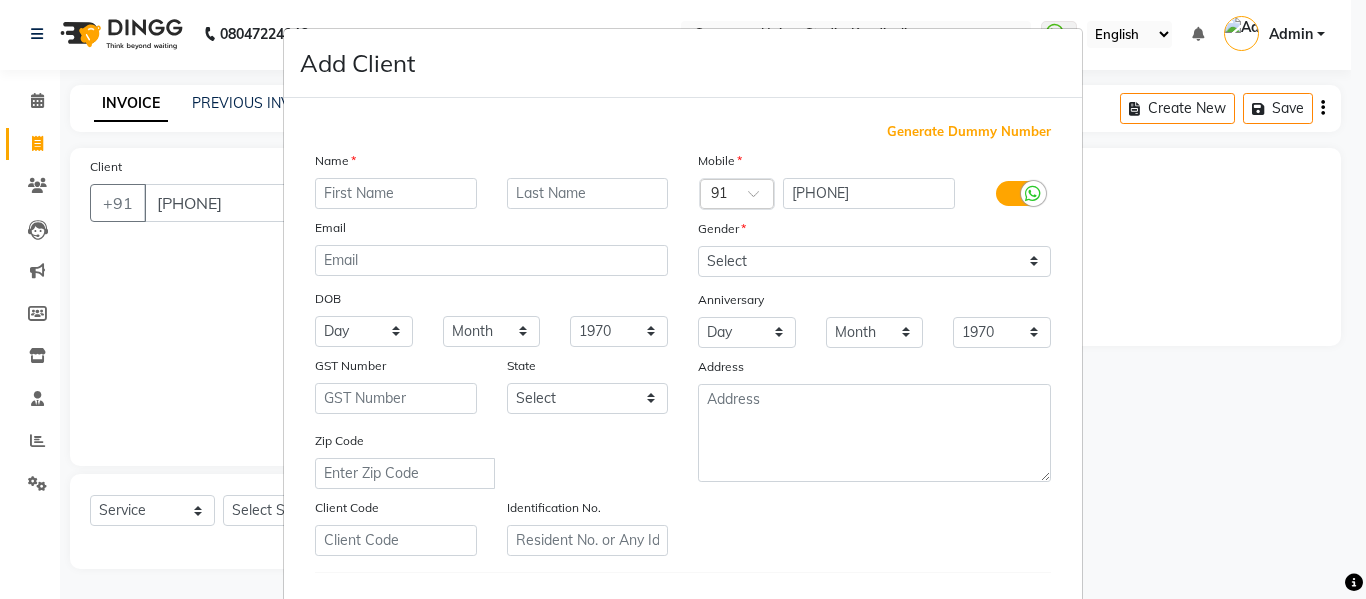 click at bounding box center [396, 193] 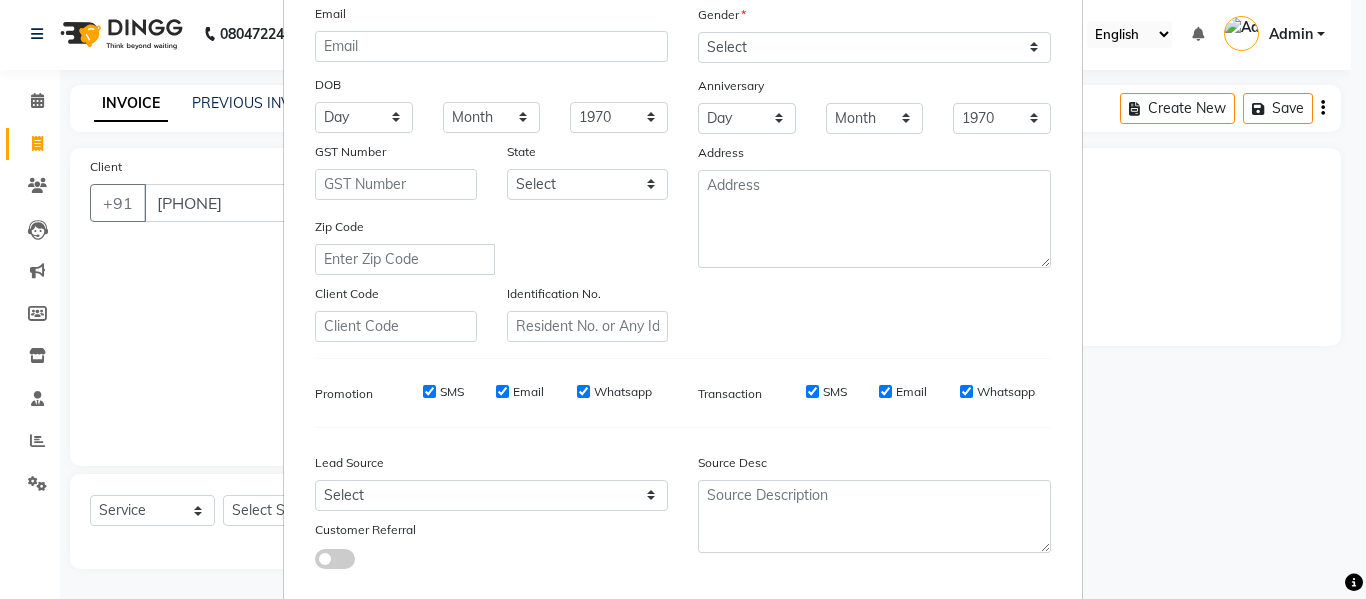scroll, scrollTop: 0, scrollLeft: 0, axis: both 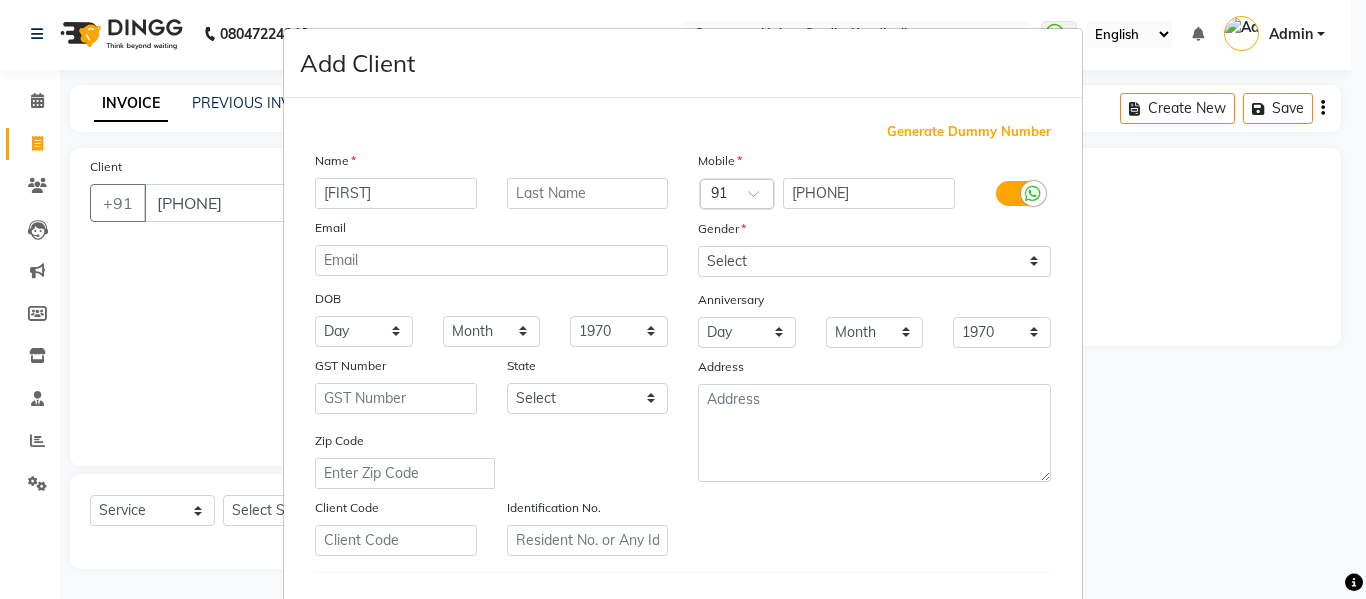 type on "[FIRST]" 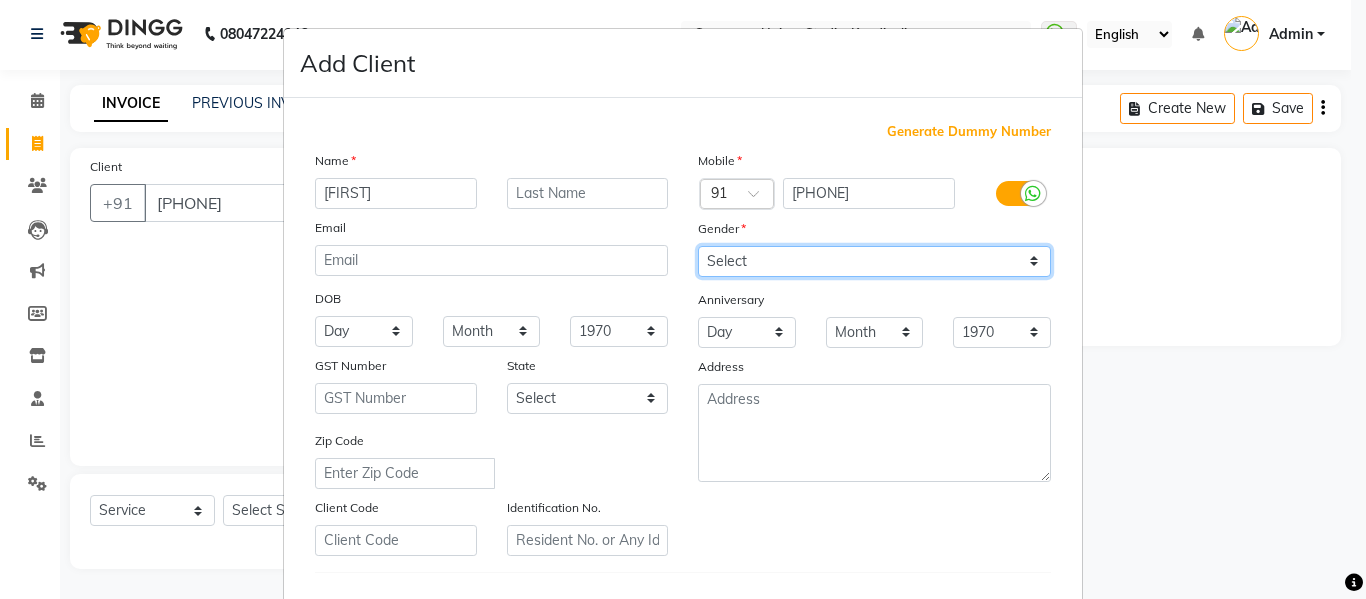 drag, startPoint x: 805, startPoint y: 250, endPoint x: 805, endPoint y: 262, distance: 12 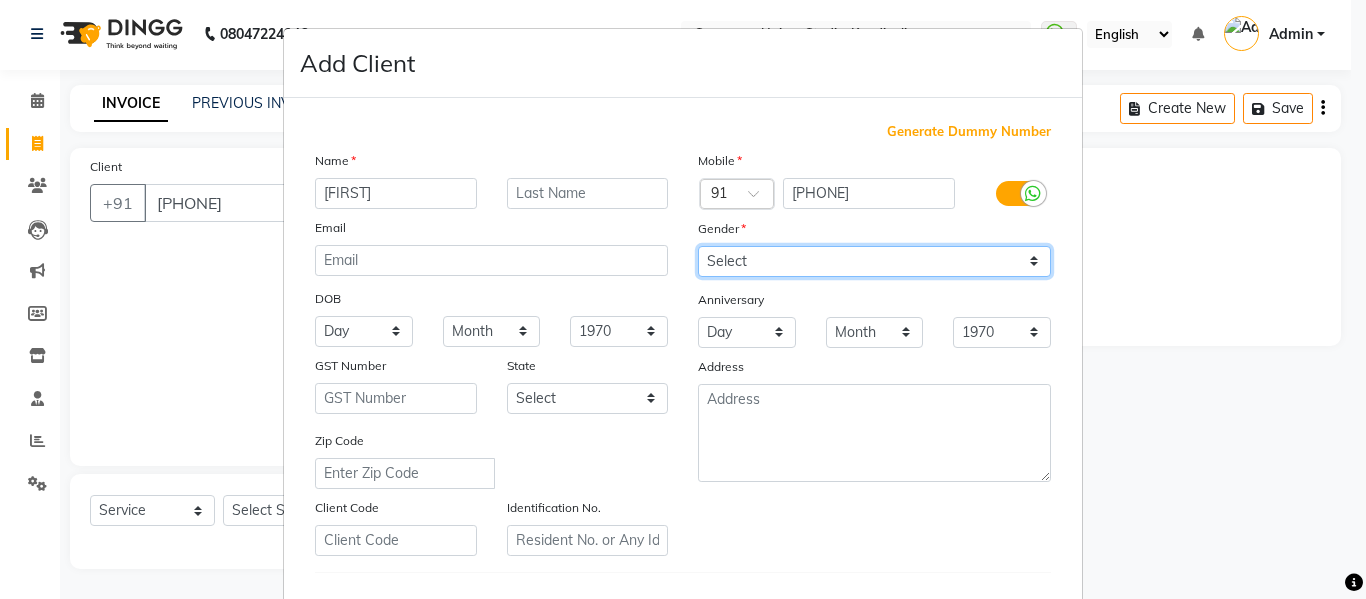select on "female" 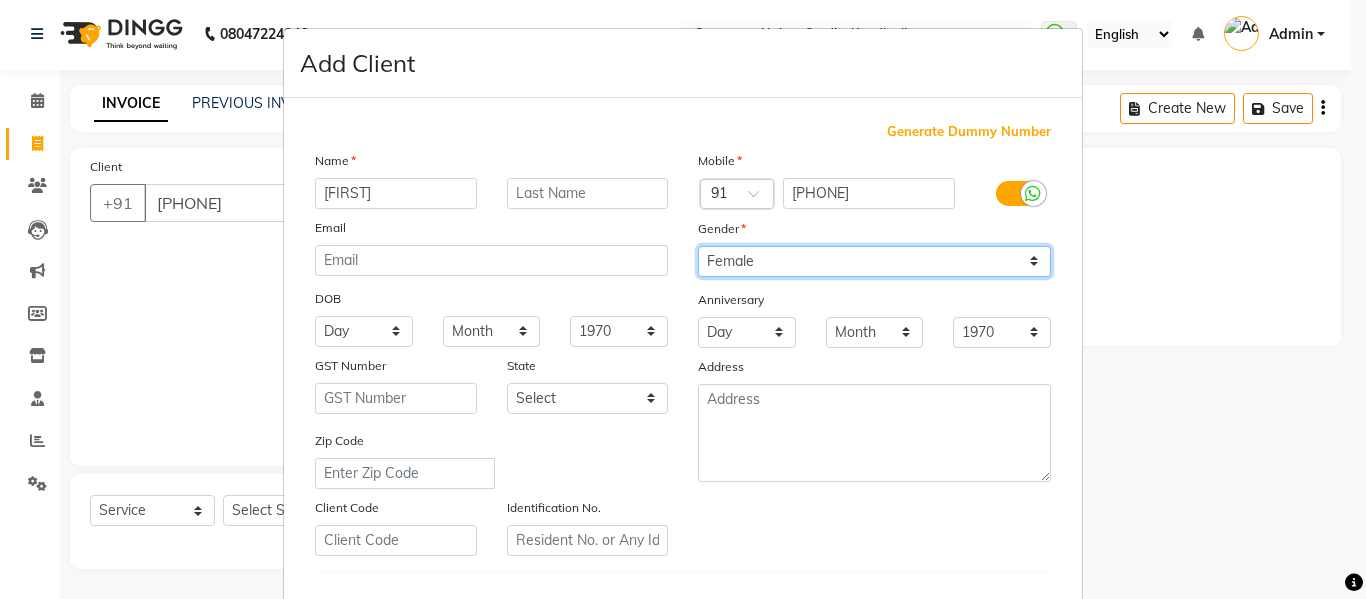 click on "Select Male Female Other Prefer Not To Say" at bounding box center [874, 261] 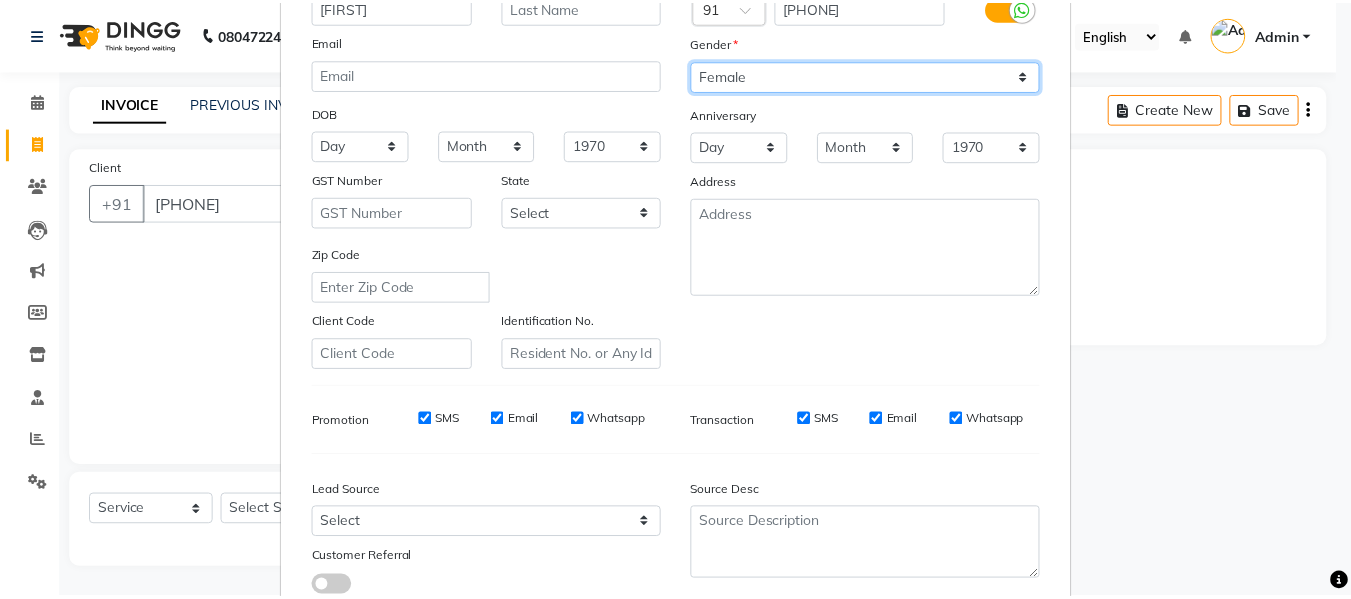 scroll, scrollTop: 324, scrollLeft: 0, axis: vertical 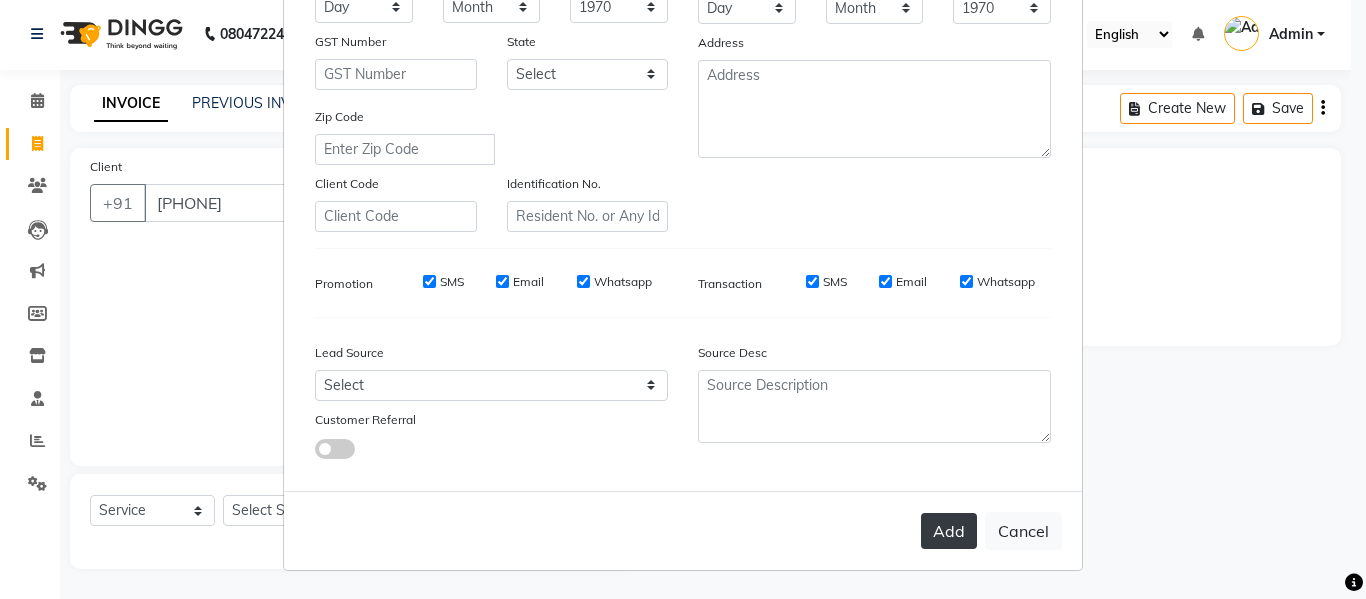 click on "Add" at bounding box center [949, 531] 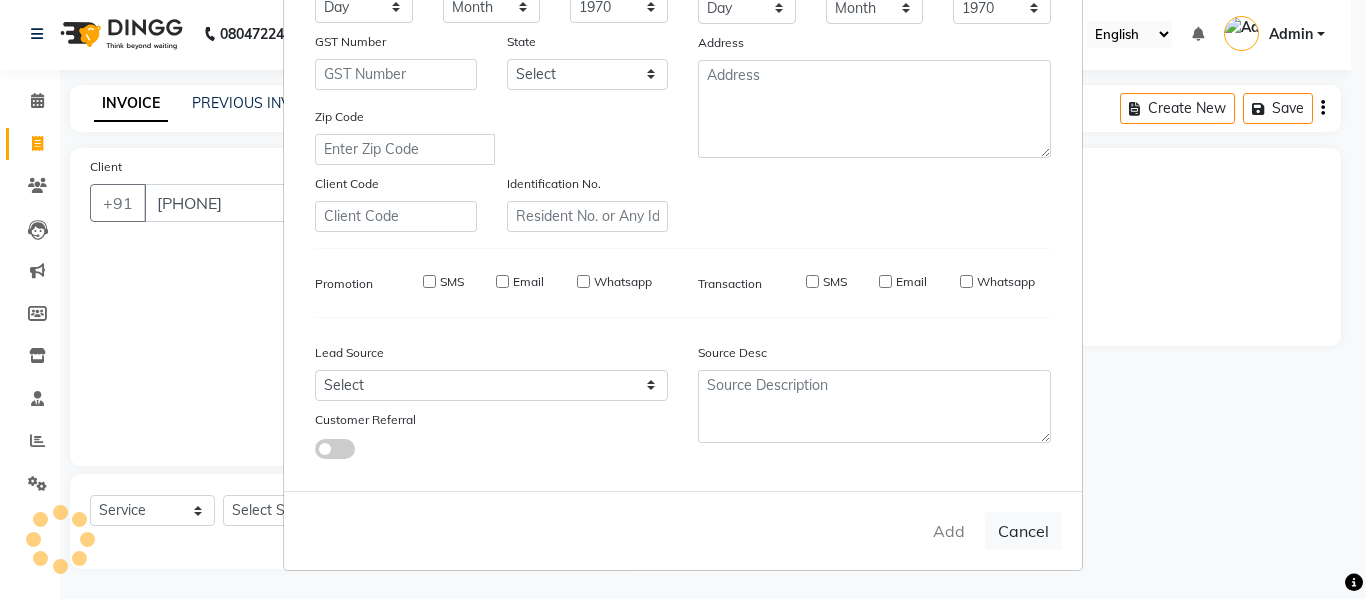 type 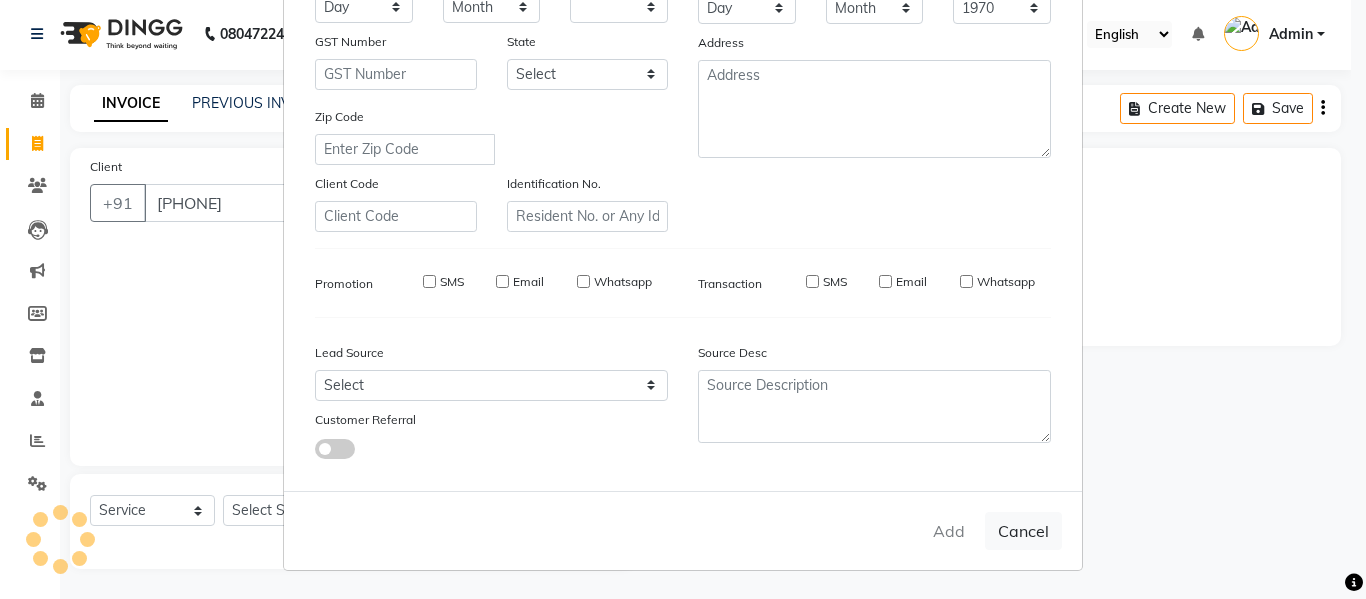 select 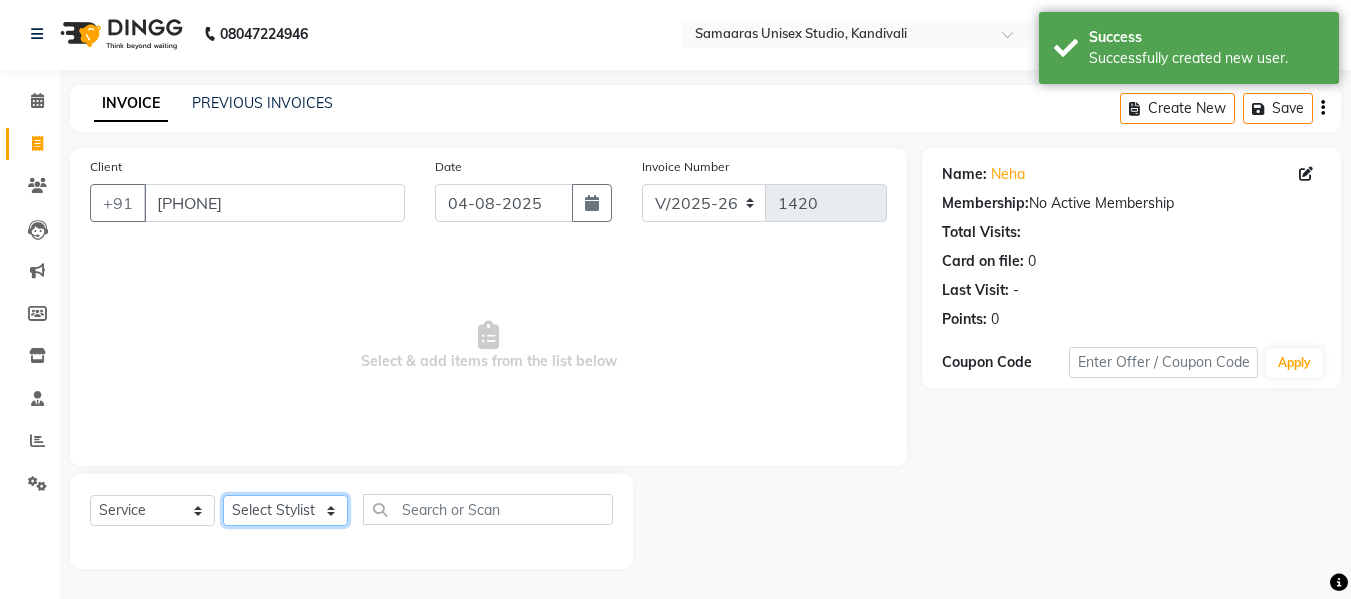 click on "Select Stylist Daksh Sir Firoz bhai Front Desk Guddu Kajal Priya Salman Bhai" 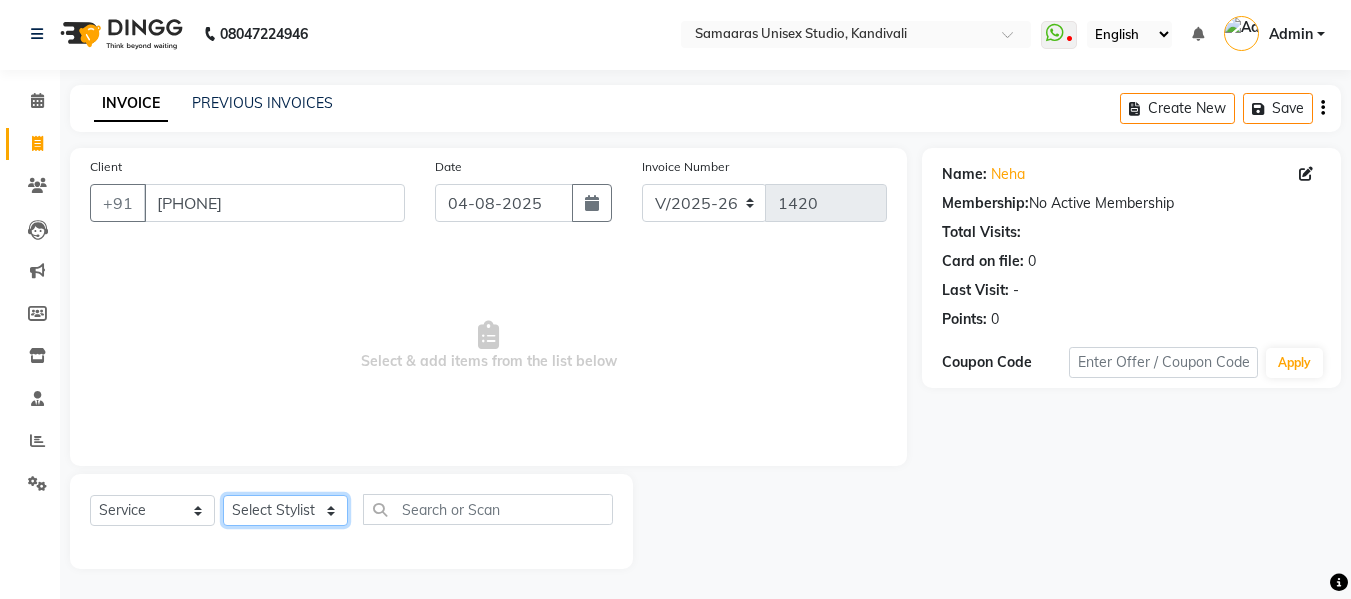 select on "50822" 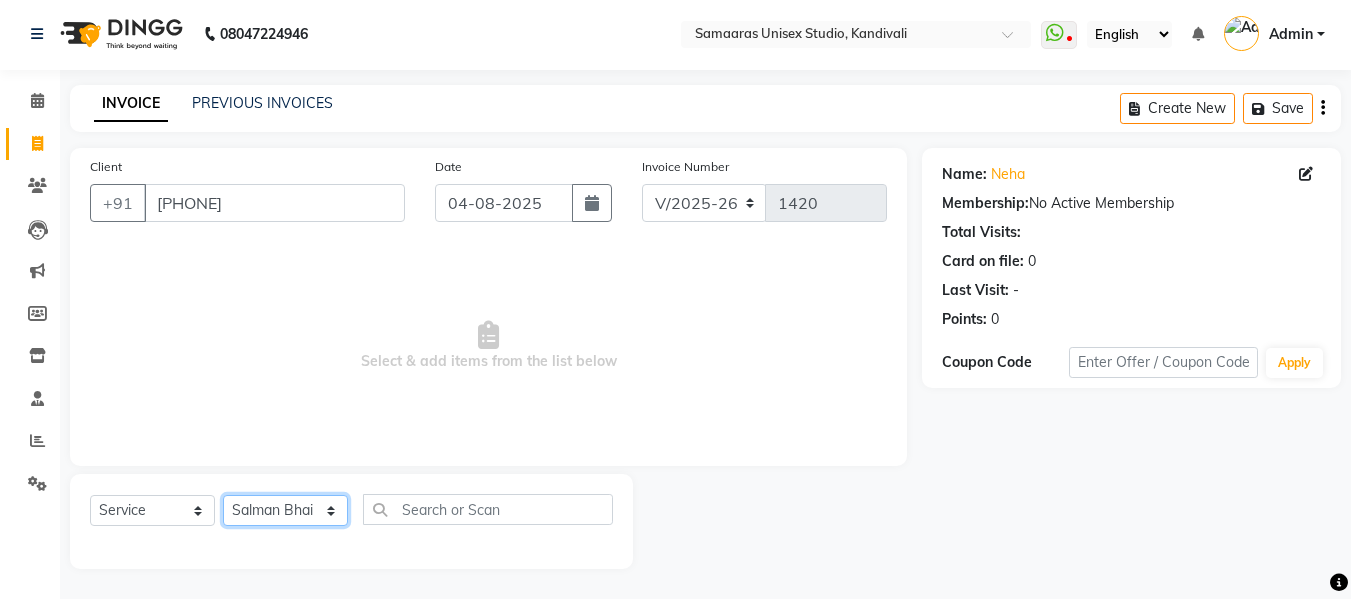 click on "Select Stylist Daksh Sir Firoz bhai Front Desk Guddu Kajal Priya Salman Bhai" 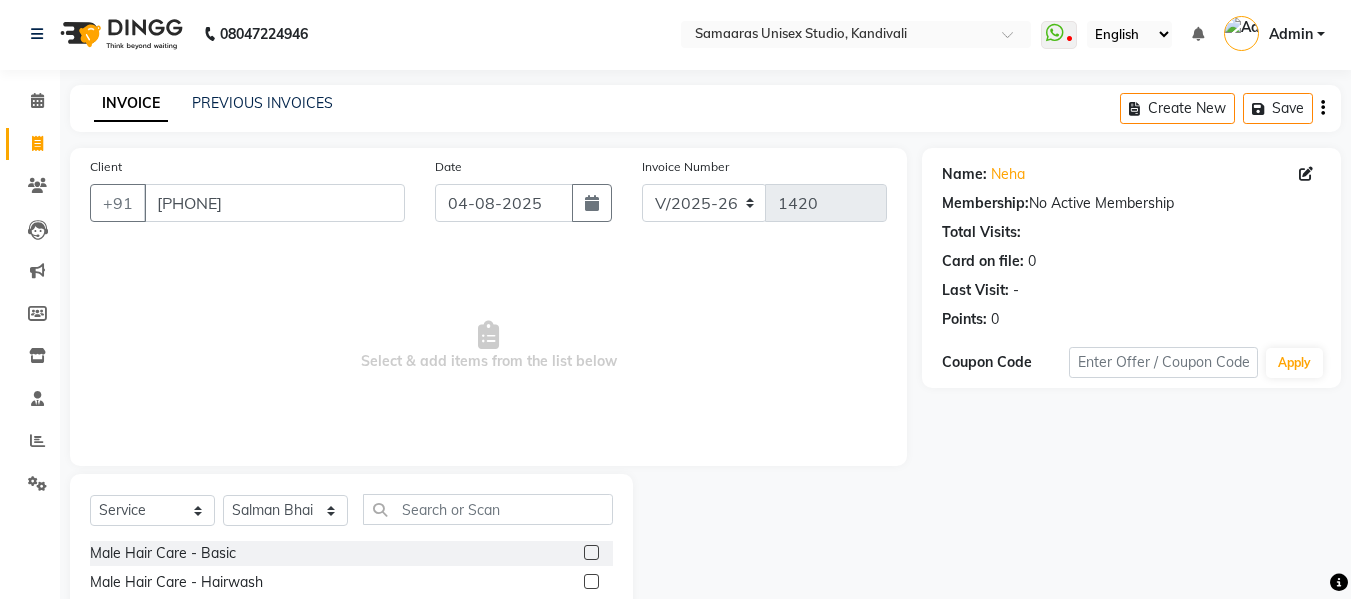 click on "Select Service Product Membership Package Voucher Prepaid Gift Card Select Stylist [NAME] [NAME] [NAME] [NAME] [NAME] [NAME] [NAME] [NAME] [NAME]" 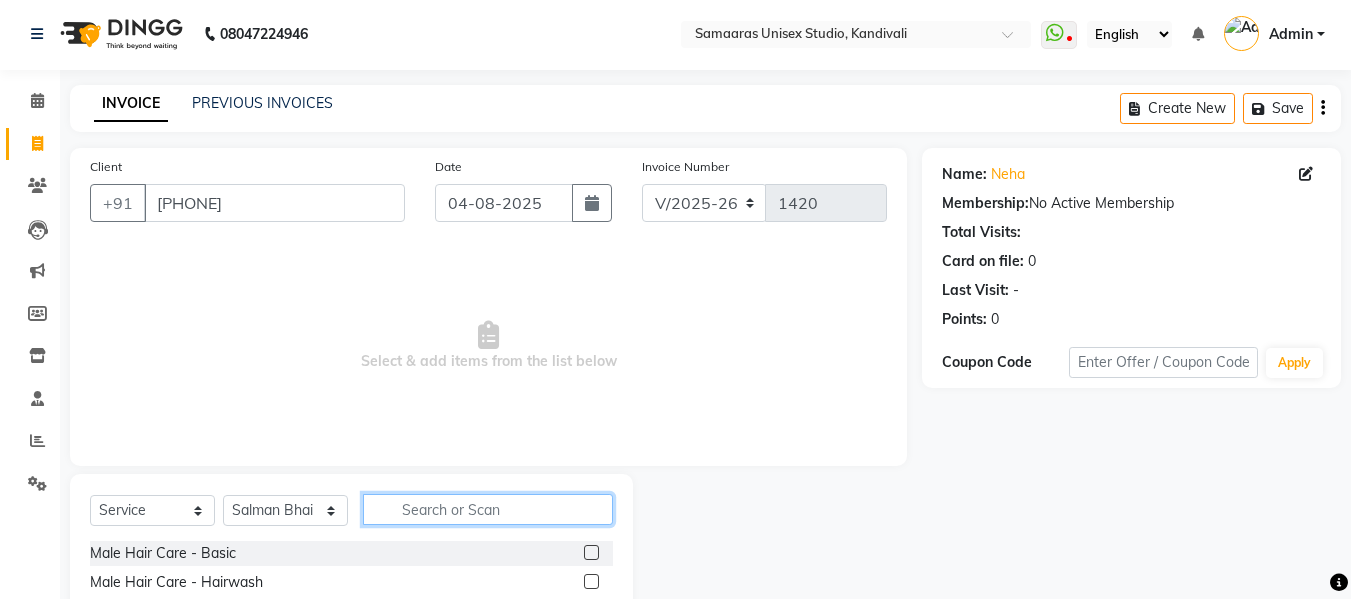 click 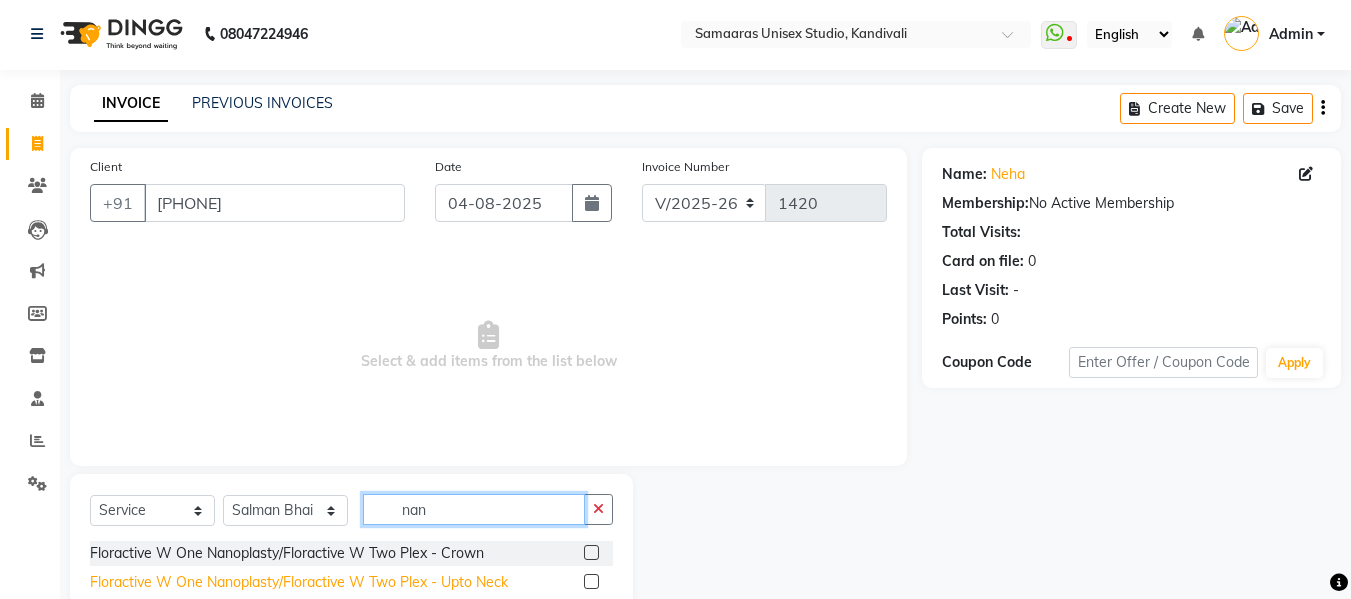 type on "nan" 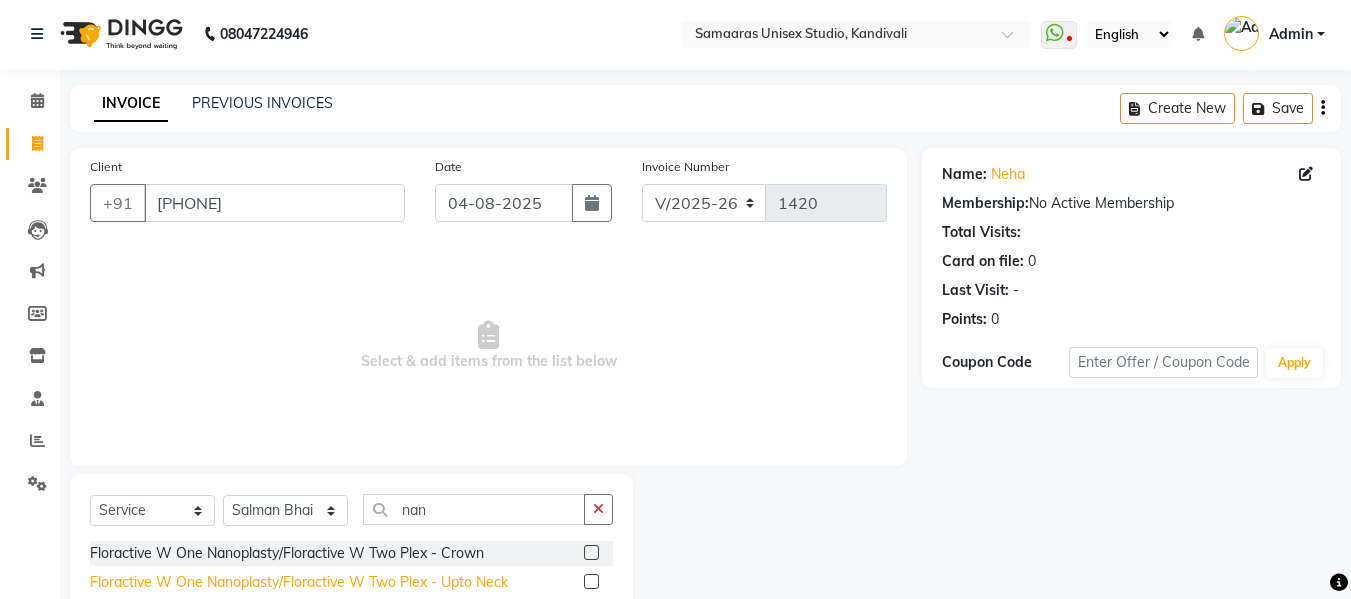 click on "Floractive W One Nanoplasty/Floractive W  Two Plex - Upto Neck" 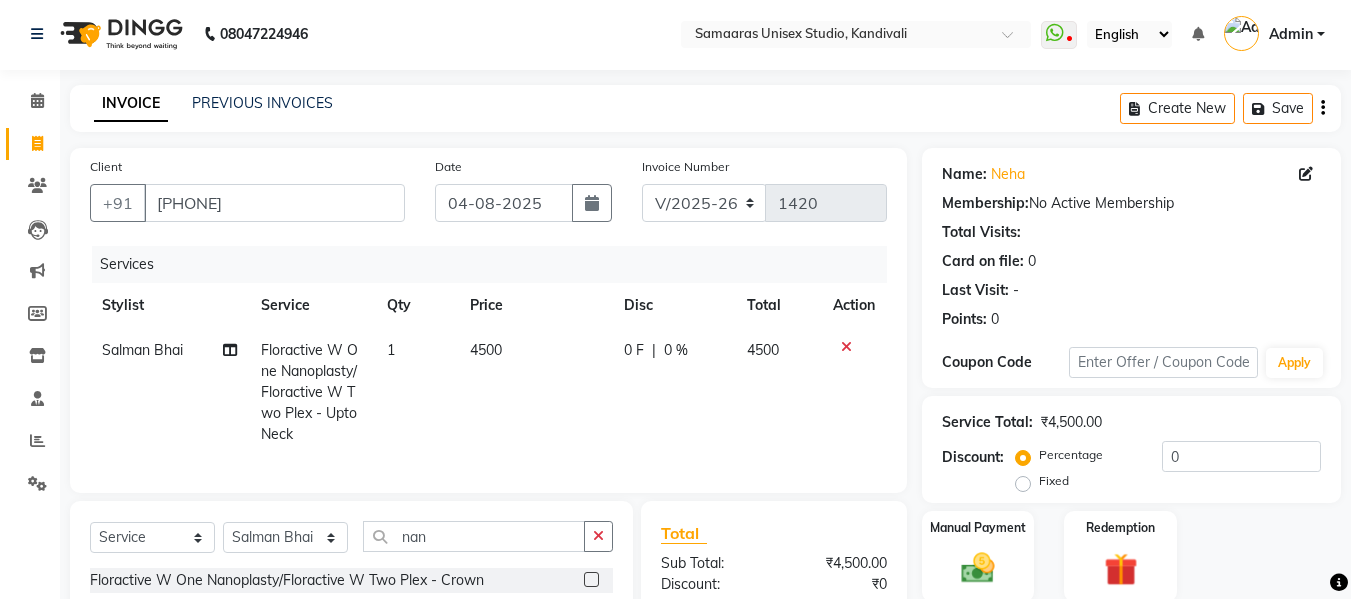 checkbox on "false" 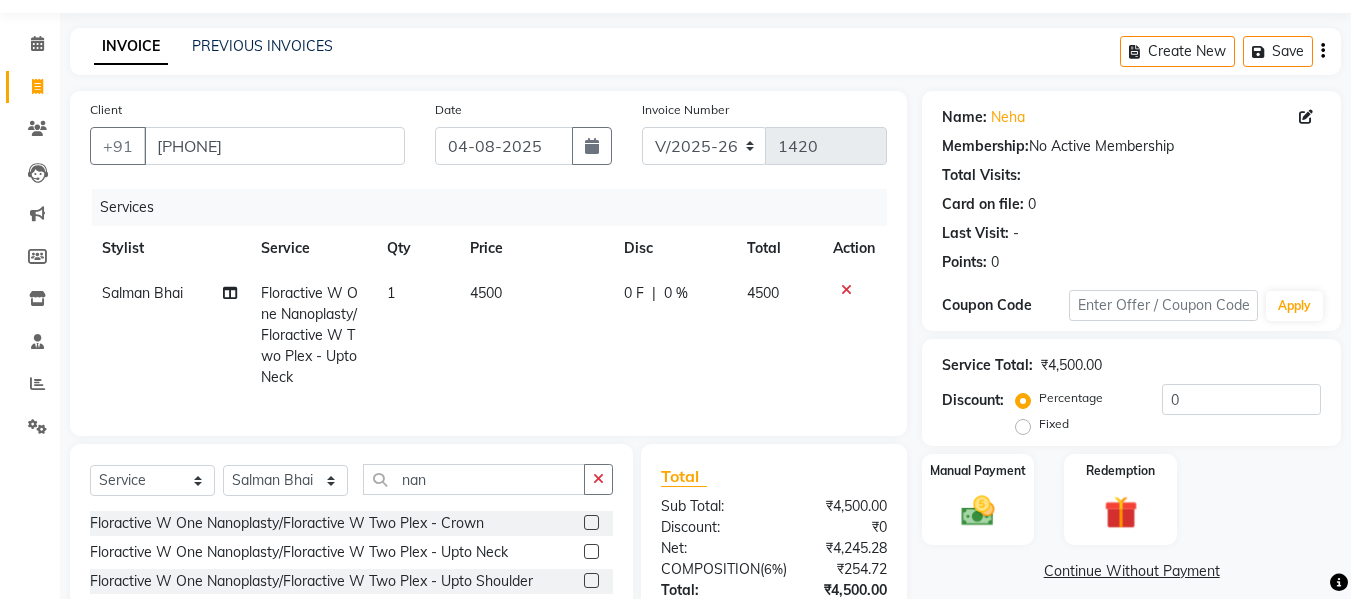 scroll, scrollTop: 243, scrollLeft: 0, axis: vertical 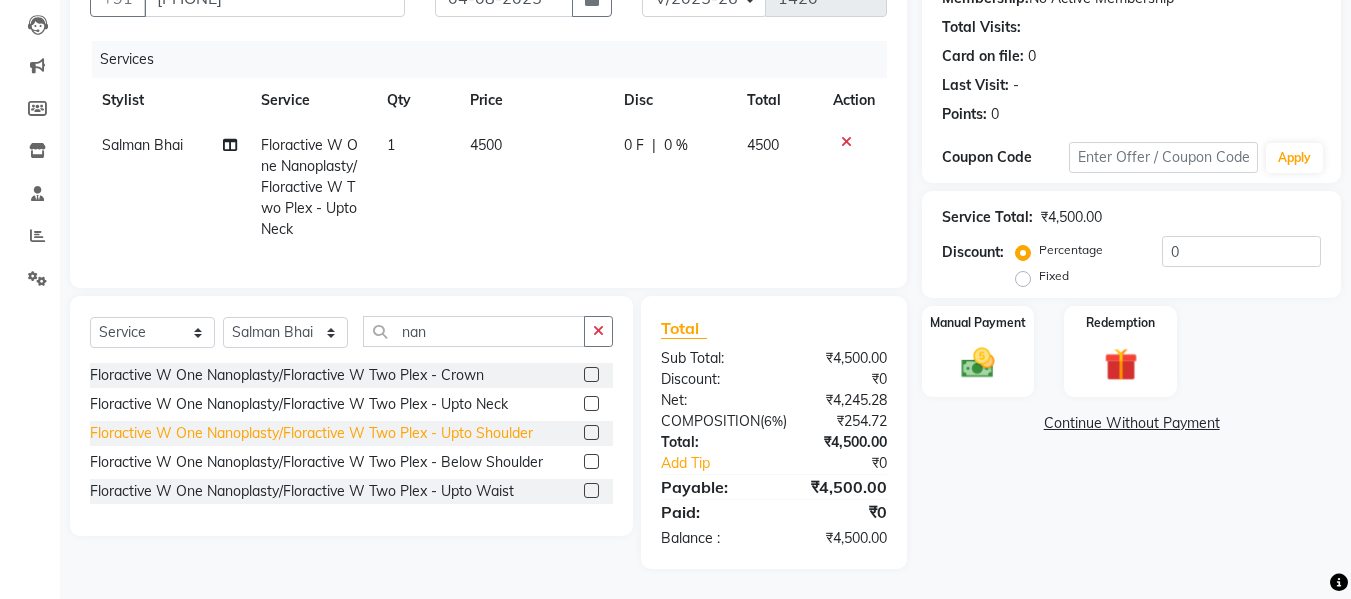 click on "Floractive W One Nanoplasty/Floractive W  Two Plex - Upto Shoulder" 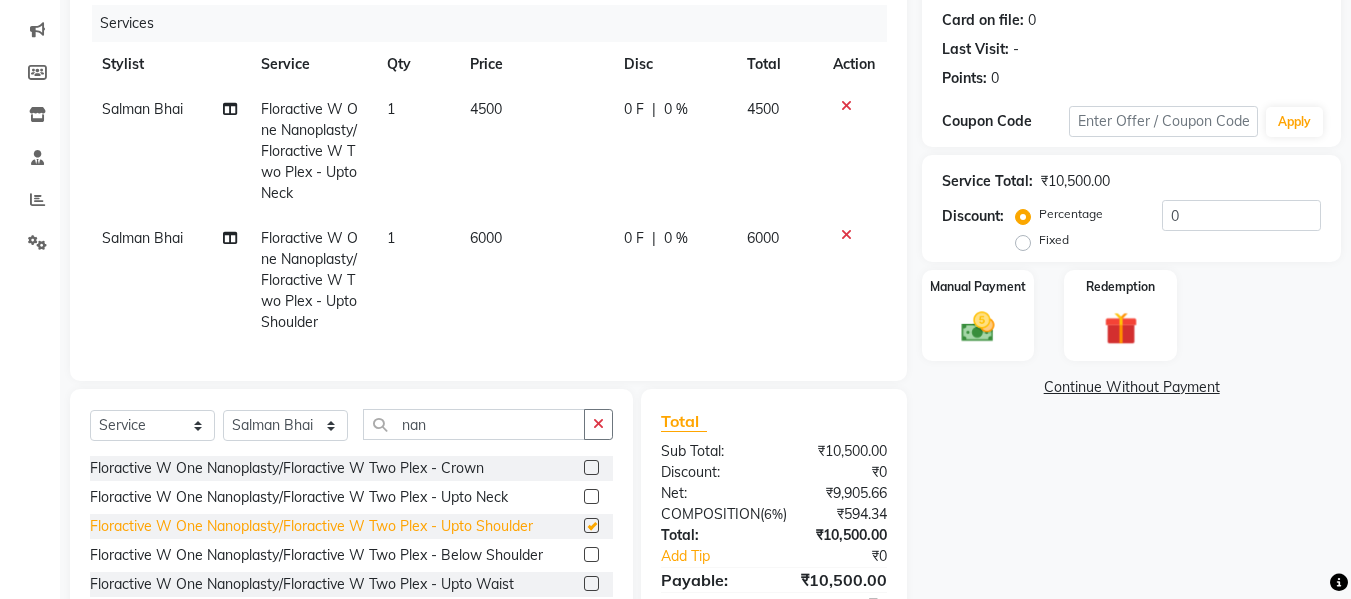 checkbox on "false" 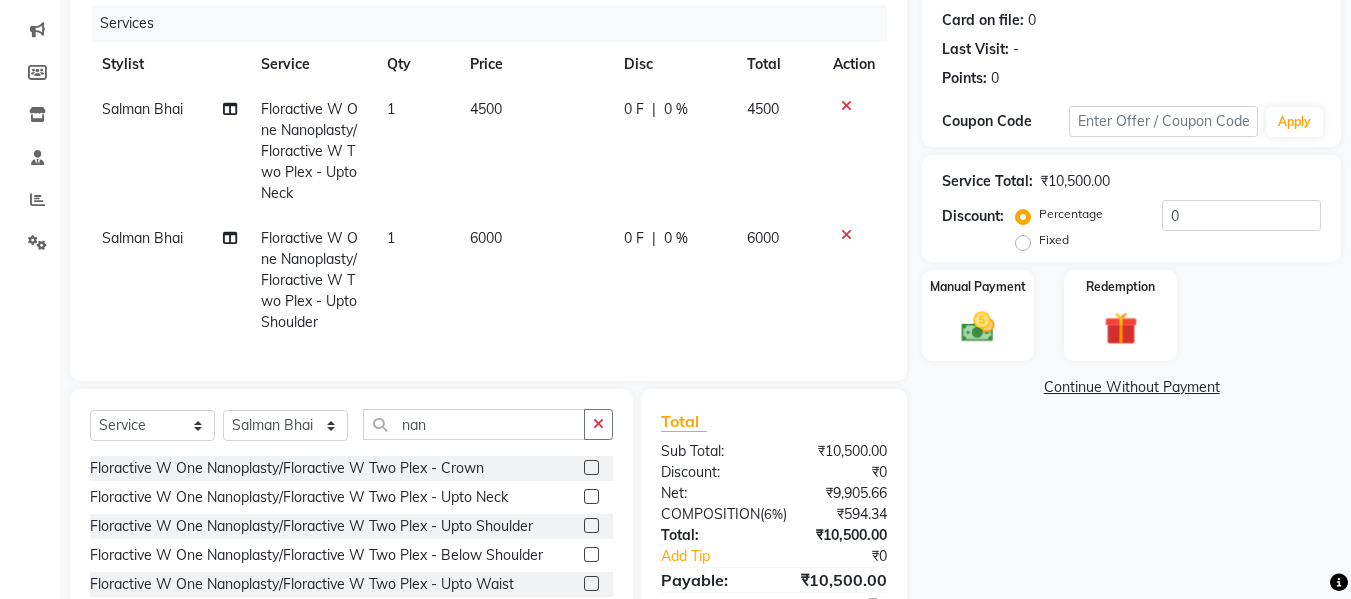 click 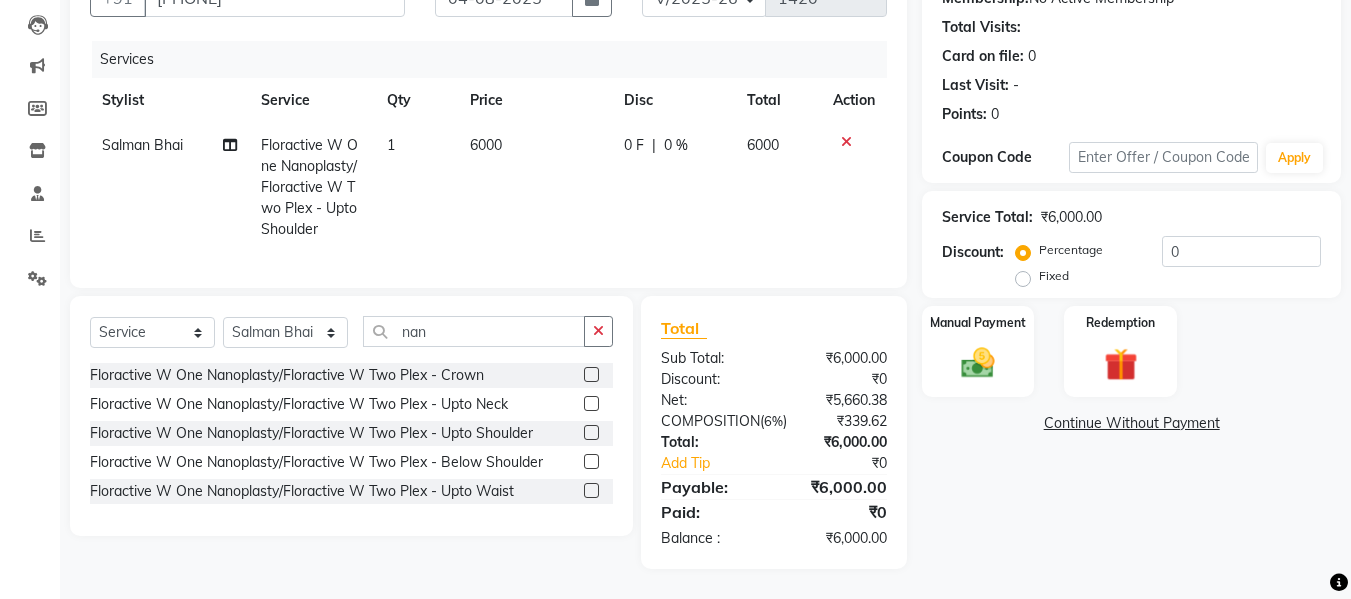 click on "6000" 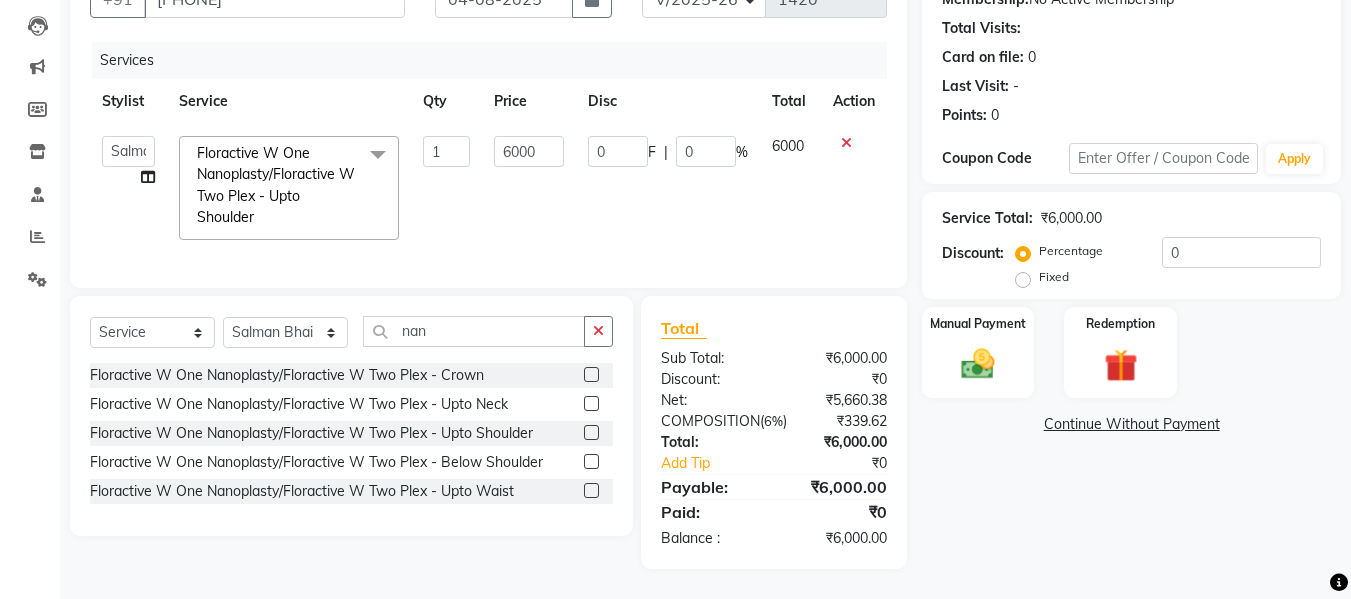 click on "6000" 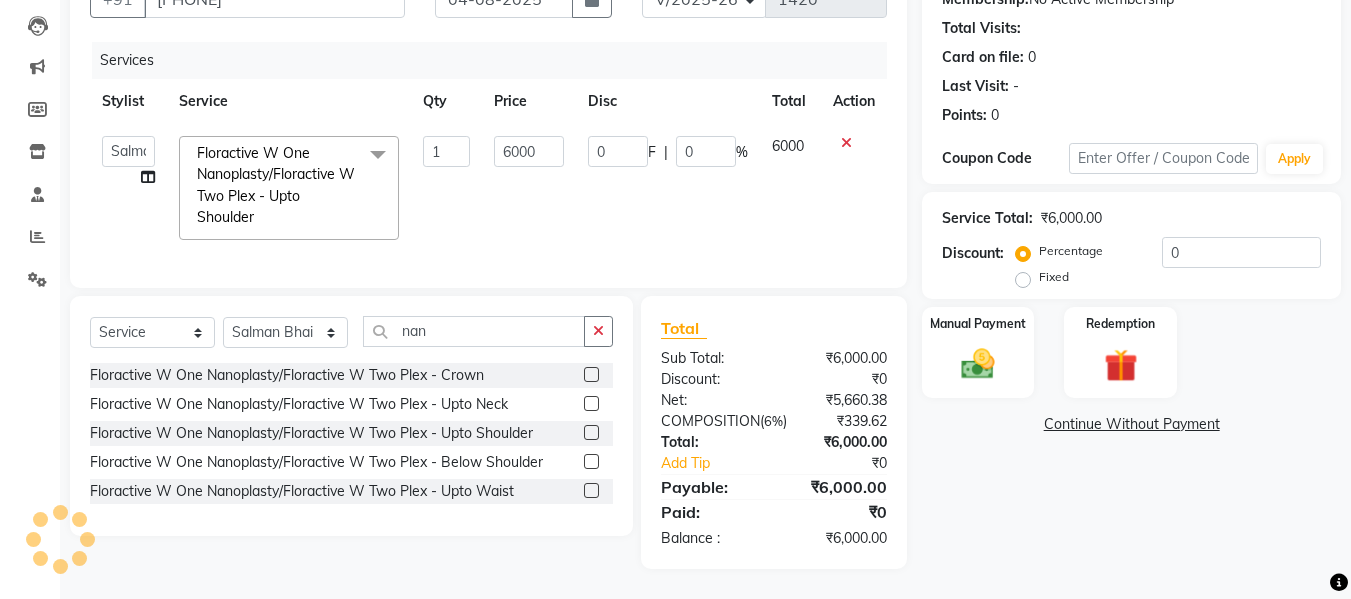click on "6000" 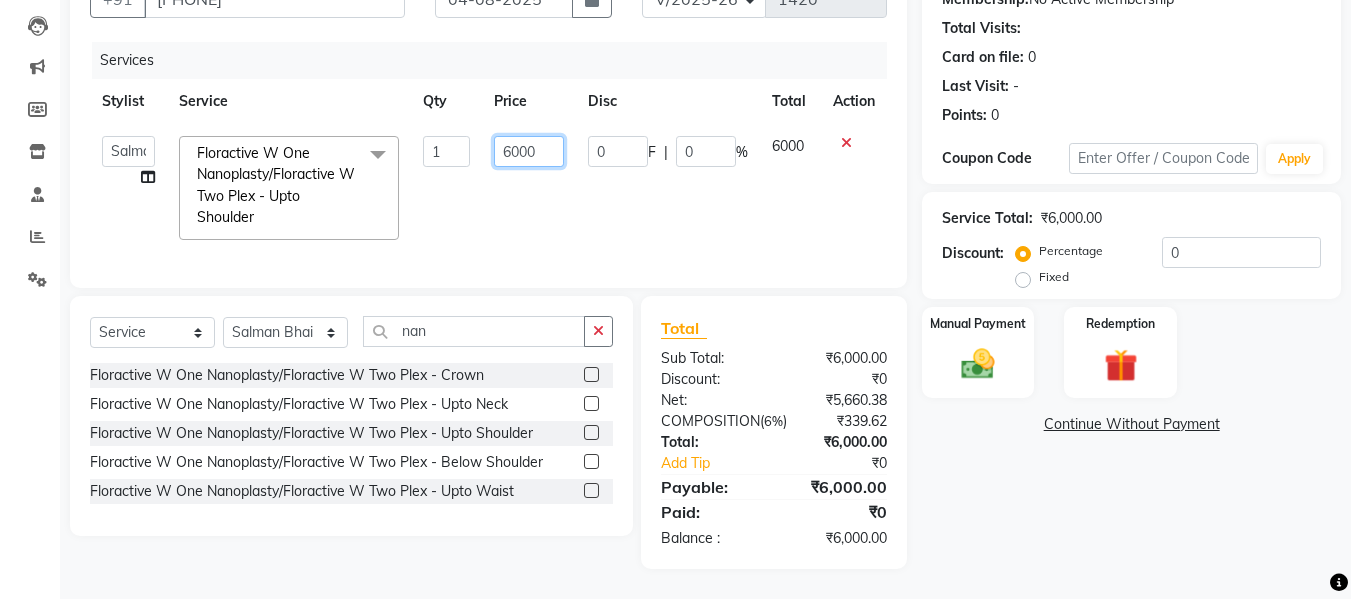 click on "6000" 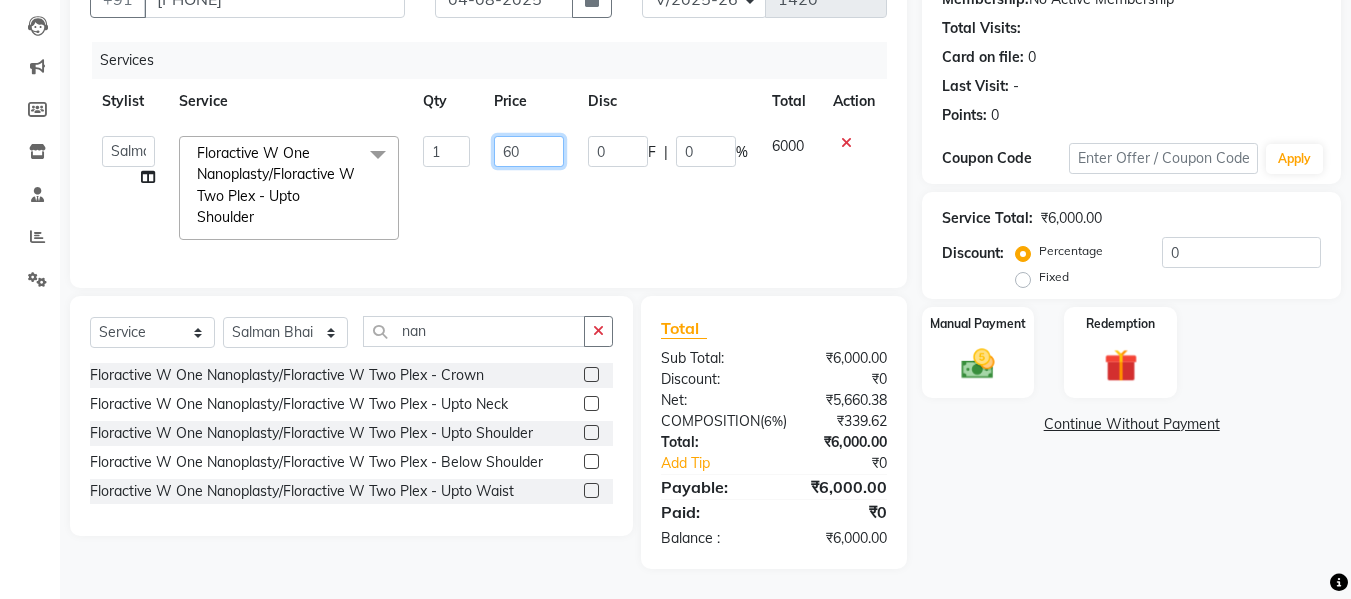 type on "6" 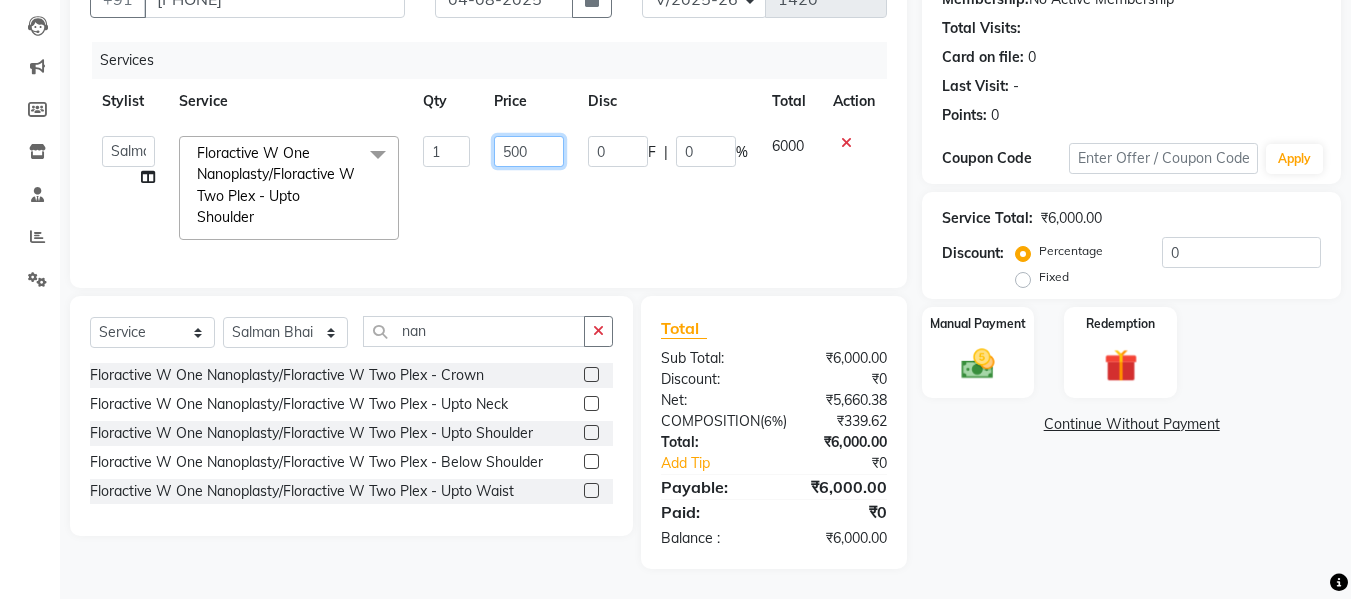 type on "5000" 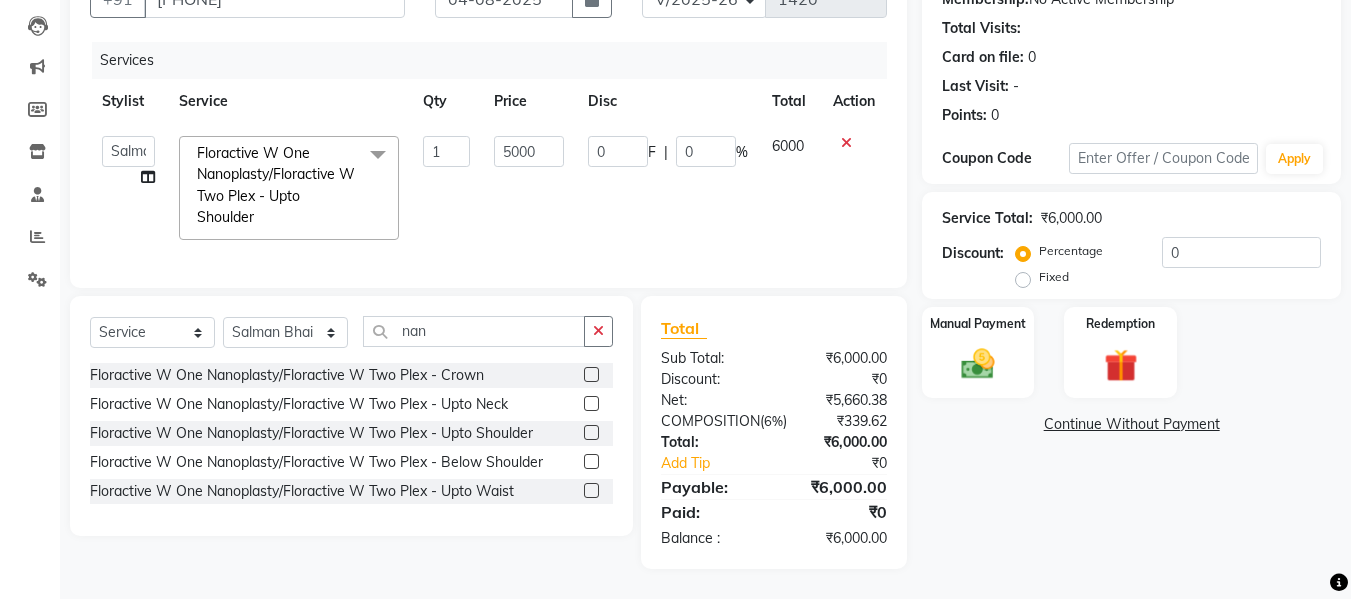 click on "0 F | 0 %" 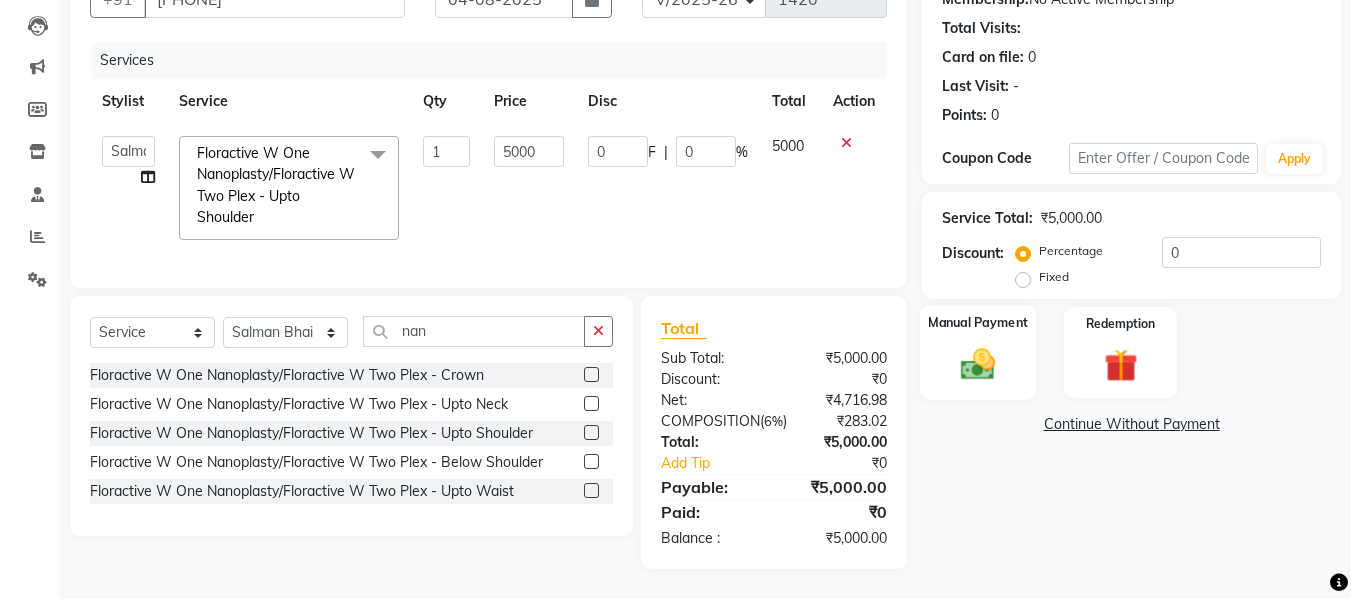 click 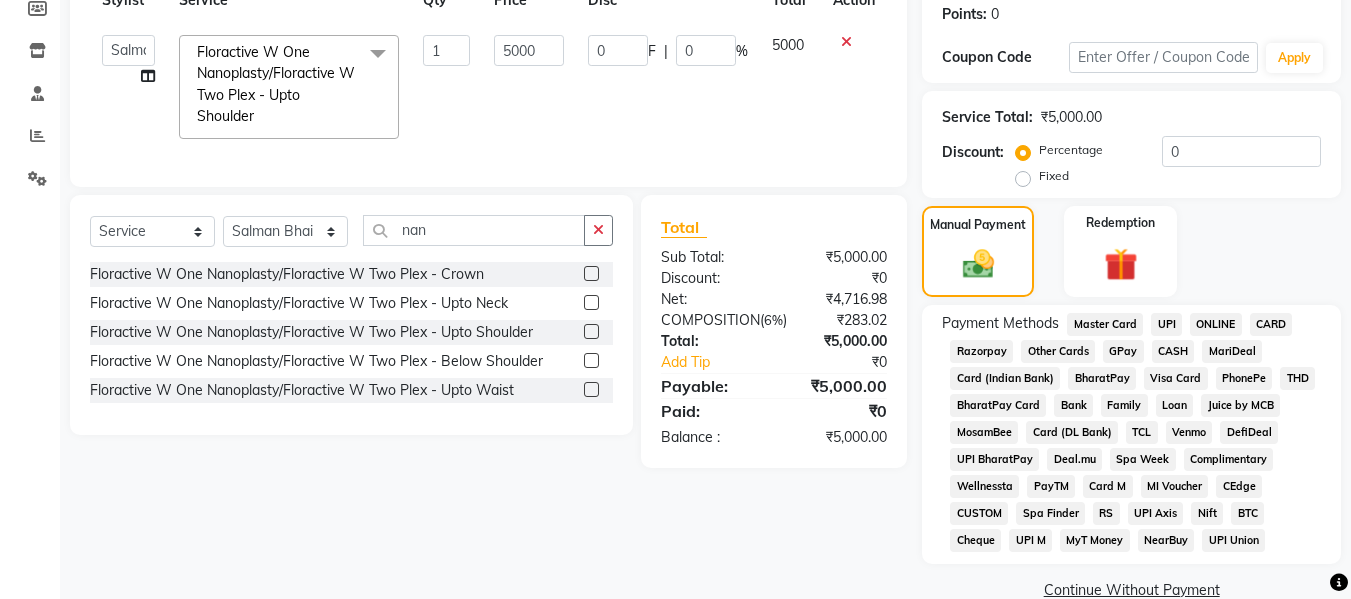 scroll, scrollTop: 342, scrollLeft: 0, axis: vertical 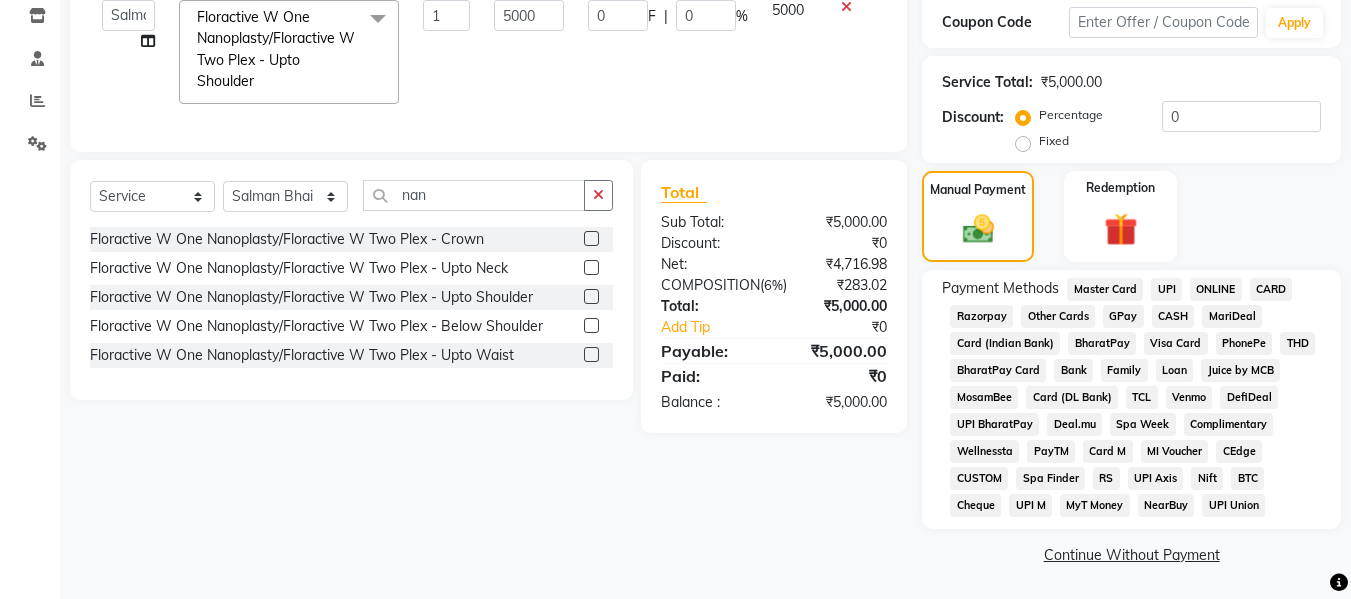 click on "CASH" 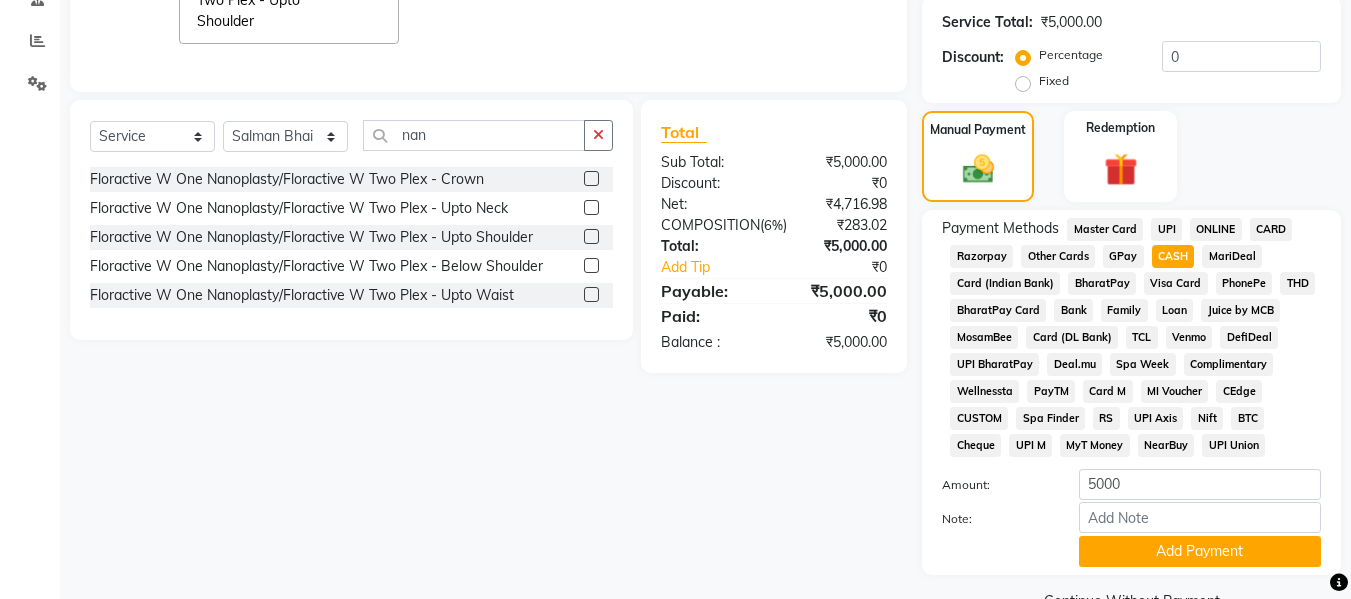scroll, scrollTop: 449, scrollLeft: 0, axis: vertical 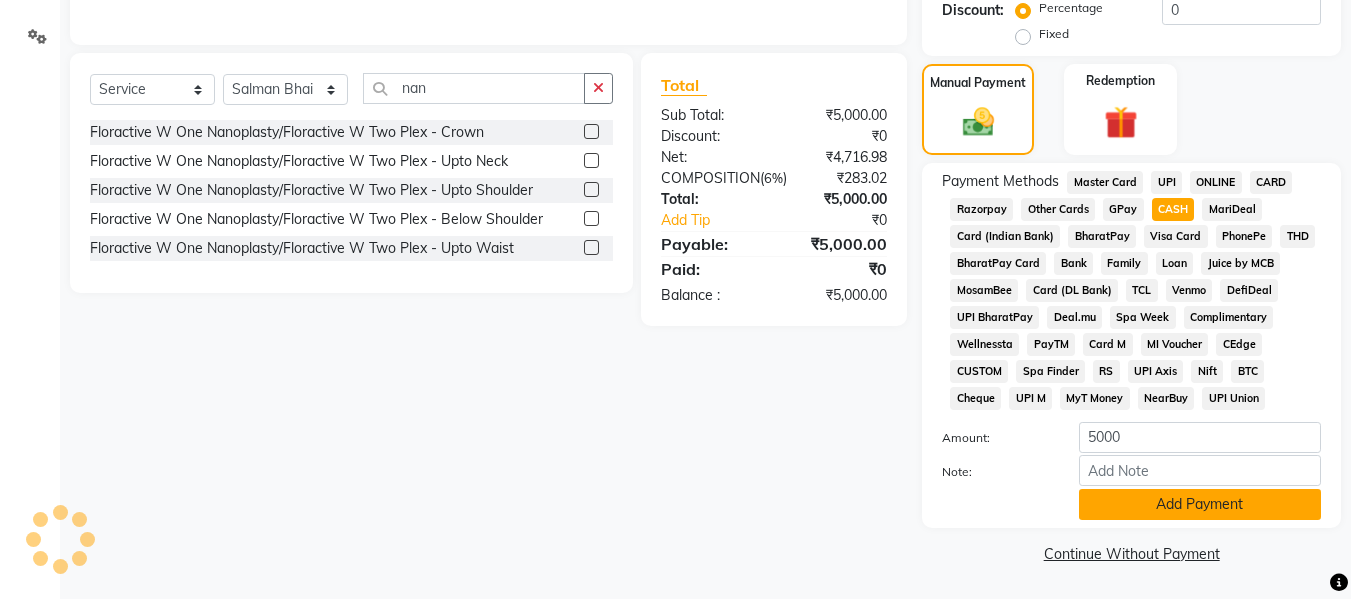 click on "Add Payment" 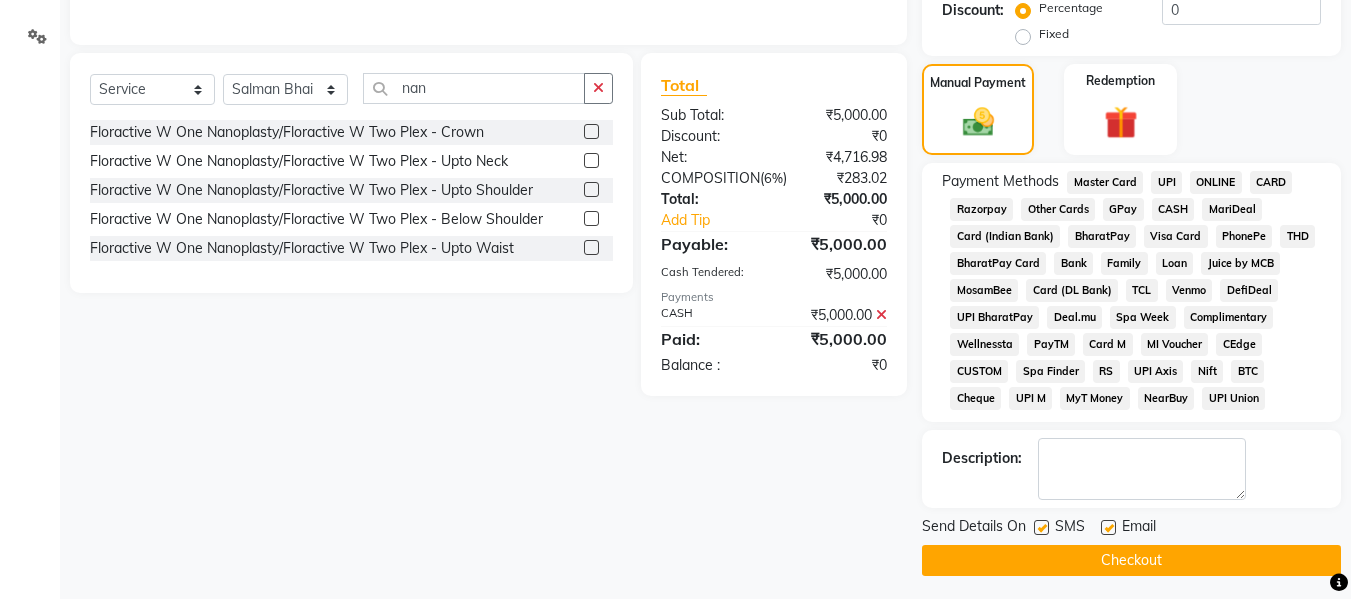 click on "Checkout" 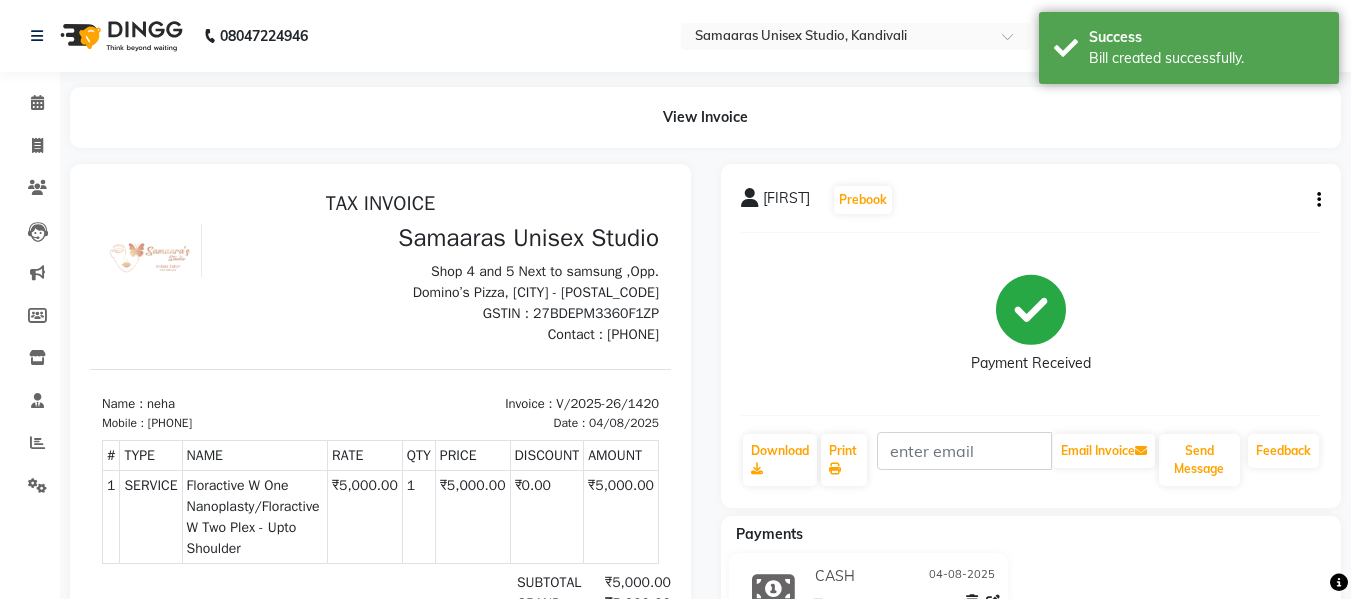 scroll, scrollTop: 0, scrollLeft: 0, axis: both 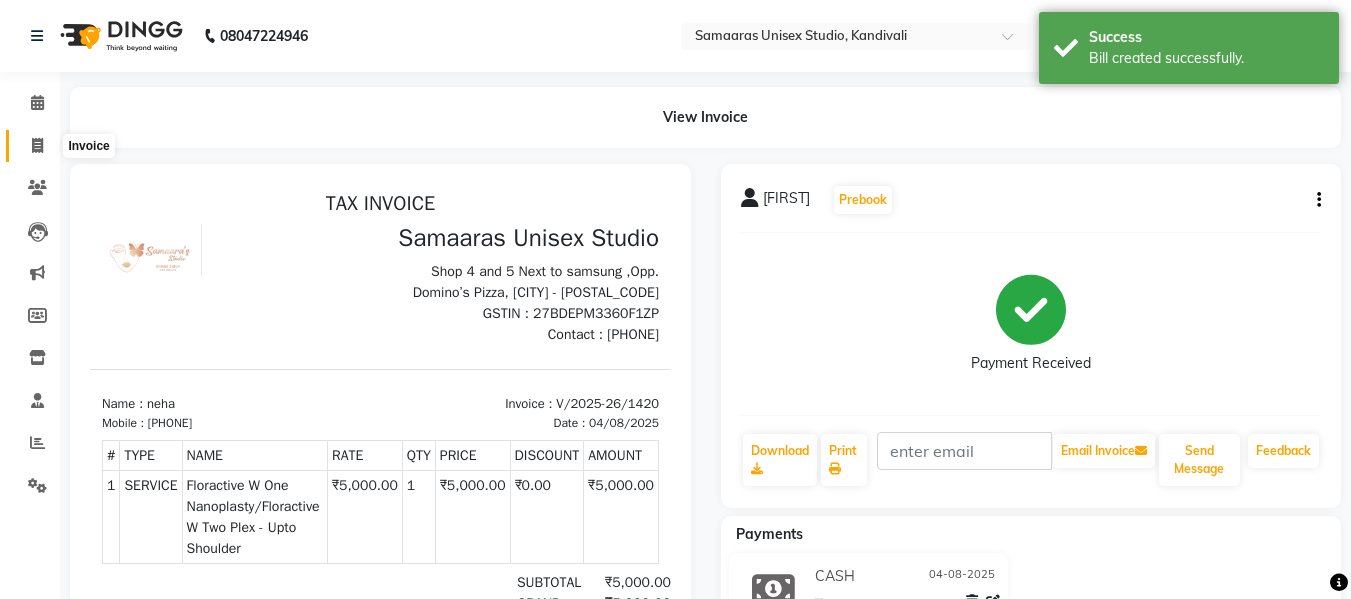 click 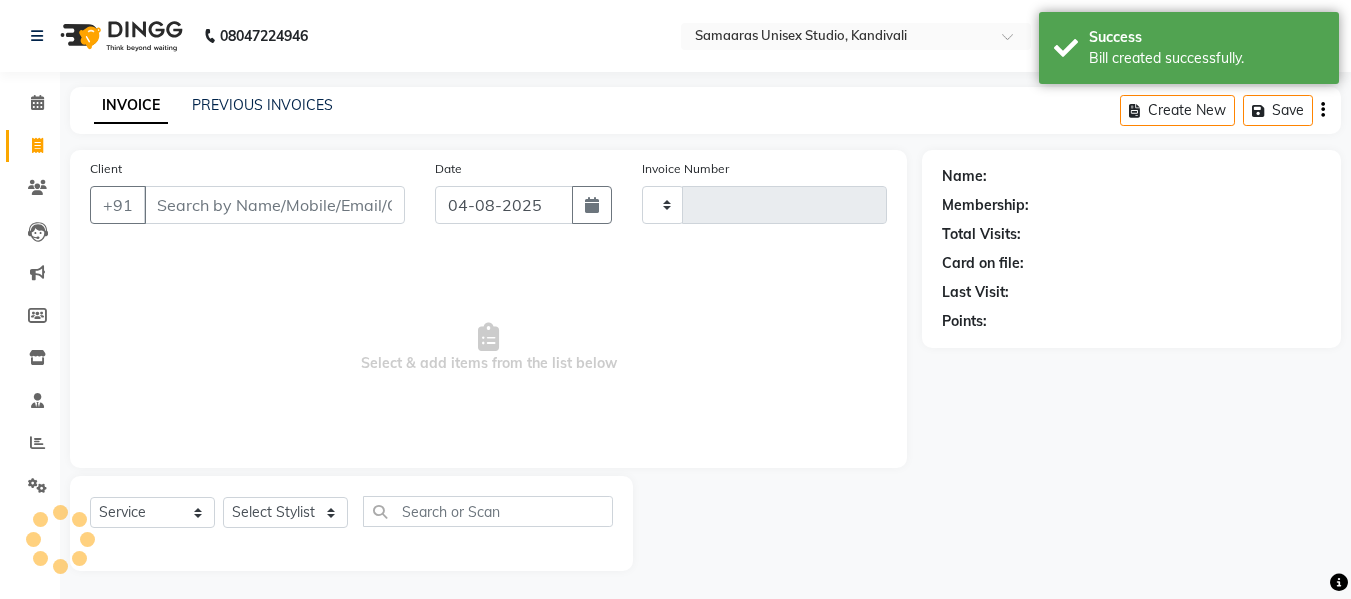 scroll, scrollTop: 2, scrollLeft: 0, axis: vertical 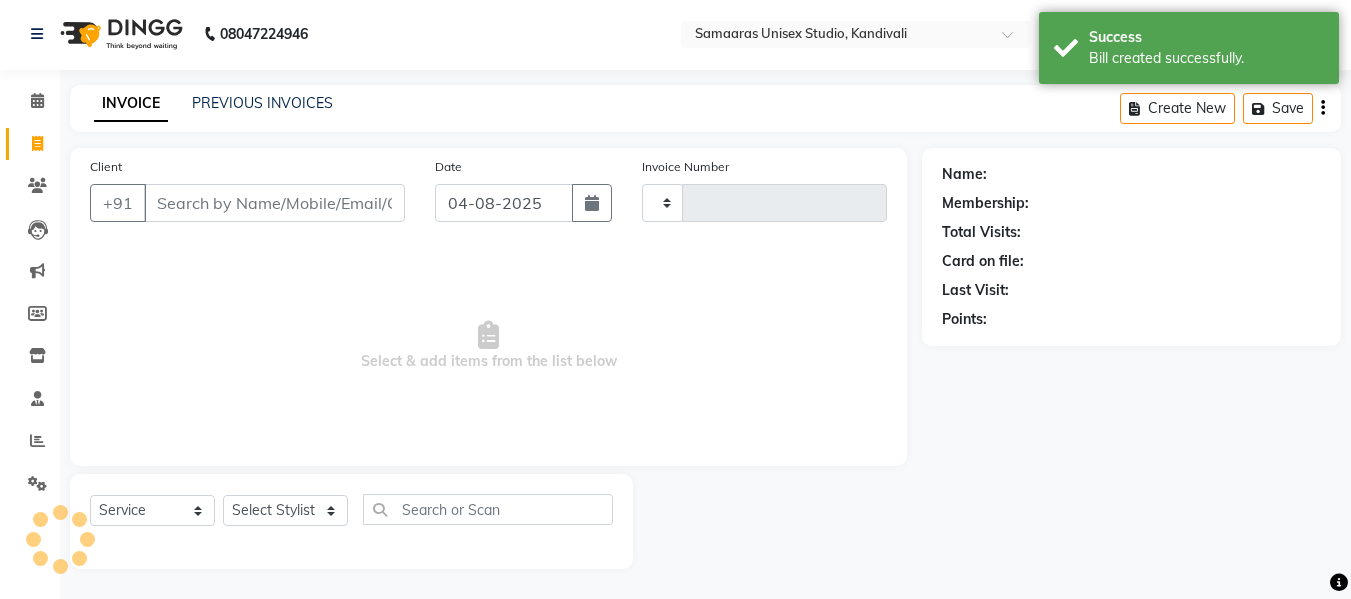 type on "1421" 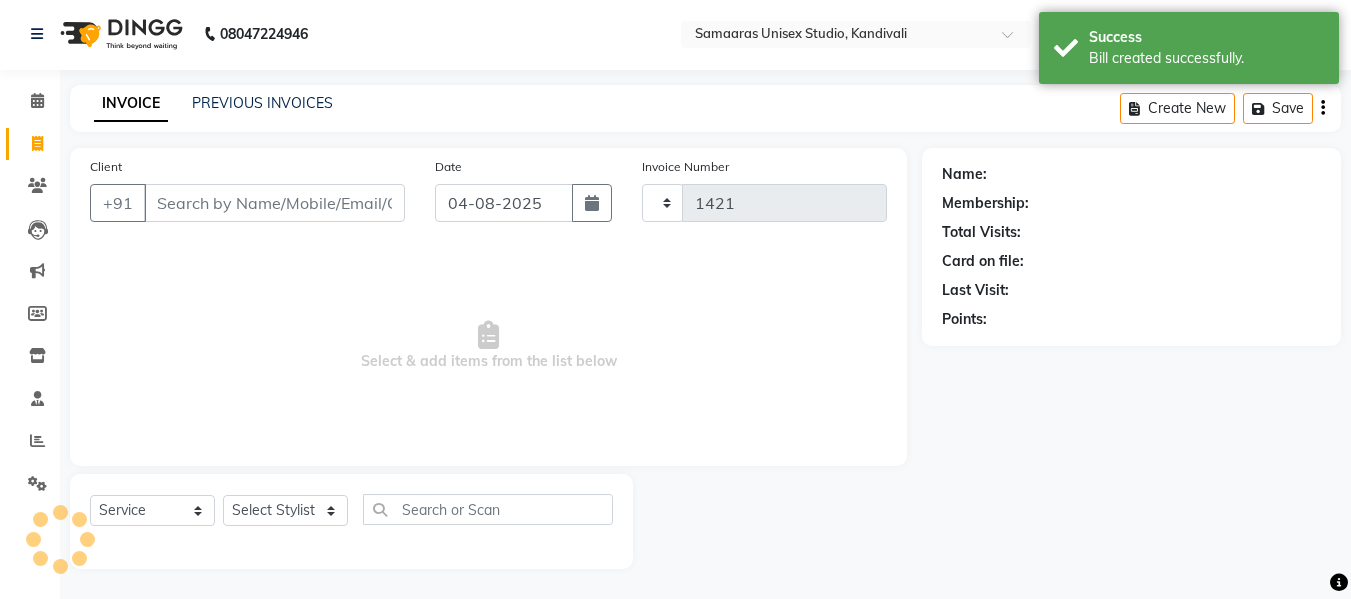 select on "4525" 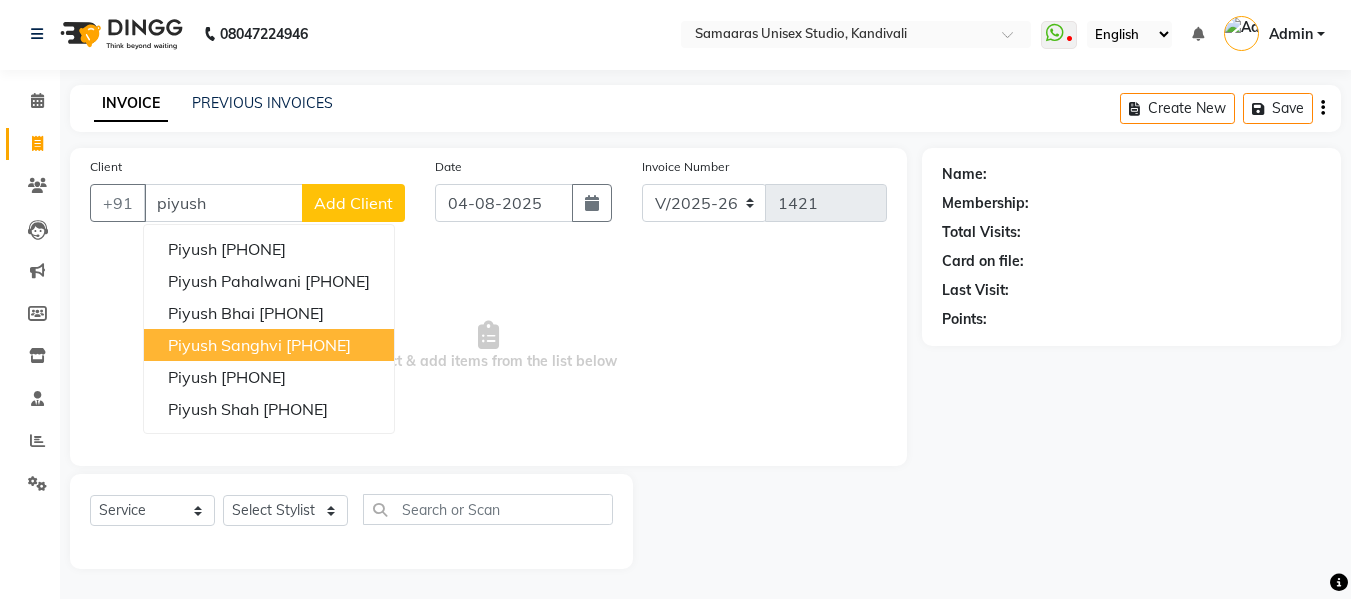 click on "Piyush Sanghvi" at bounding box center (225, 345) 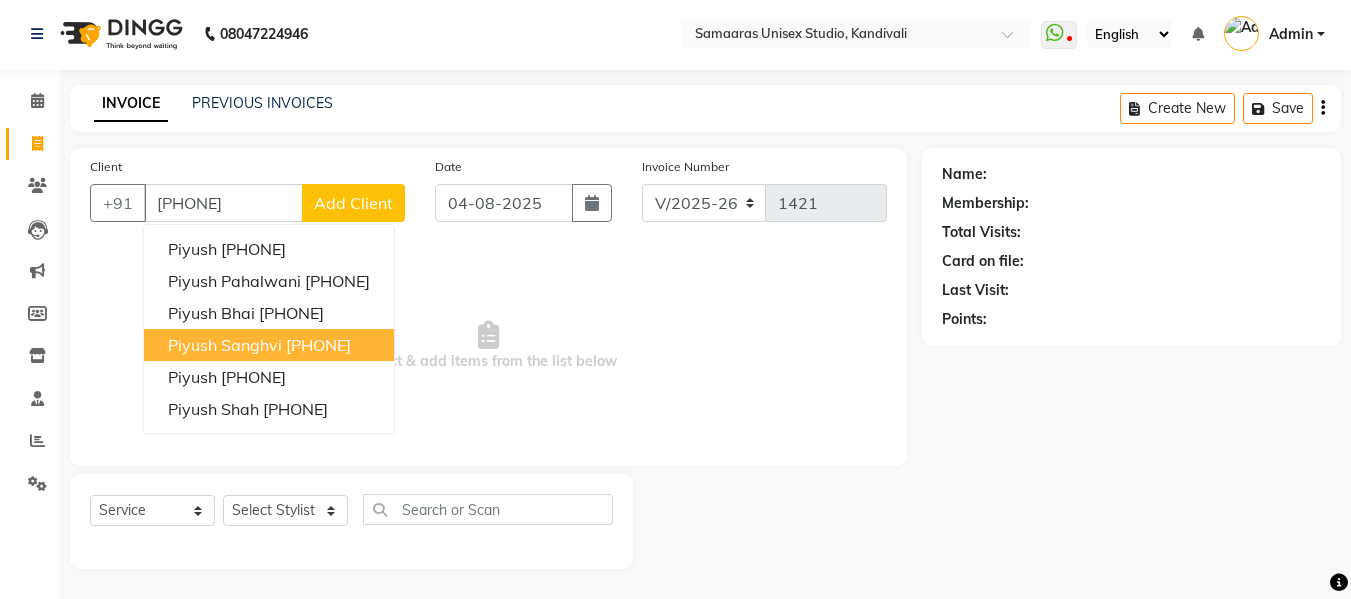 type on "[PHONE]" 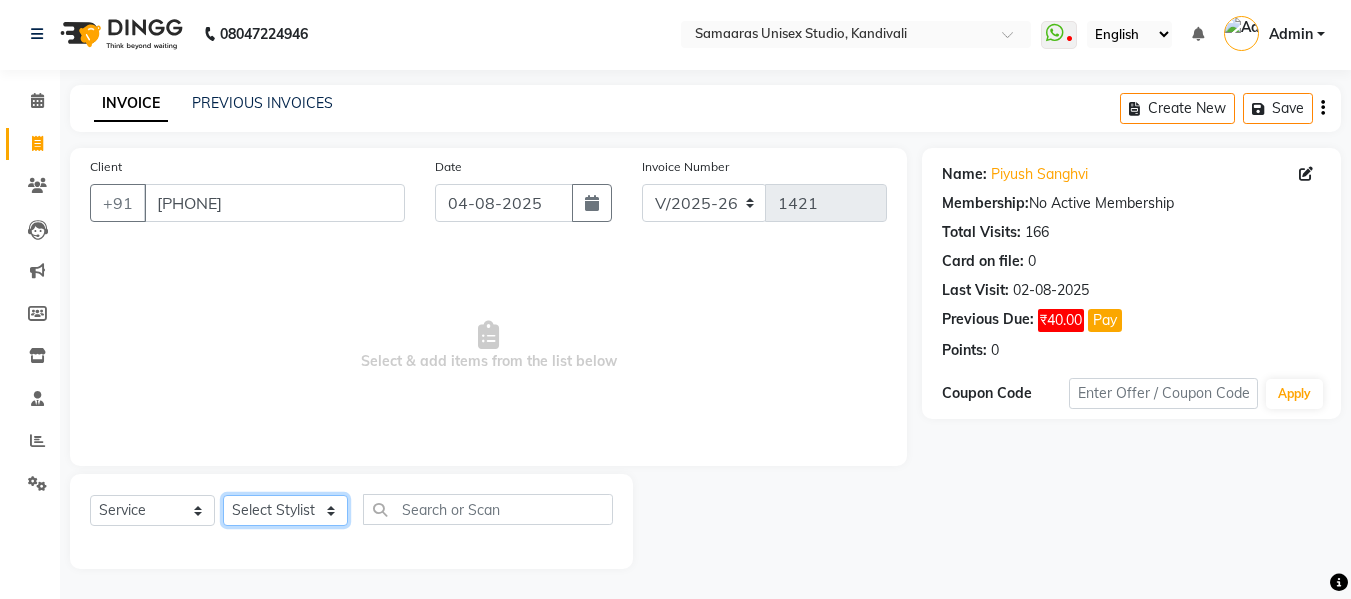 click on "Select Stylist Daksh Sir Firoz bhai Front Desk Guddu Kajal Priya Salman Bhai" 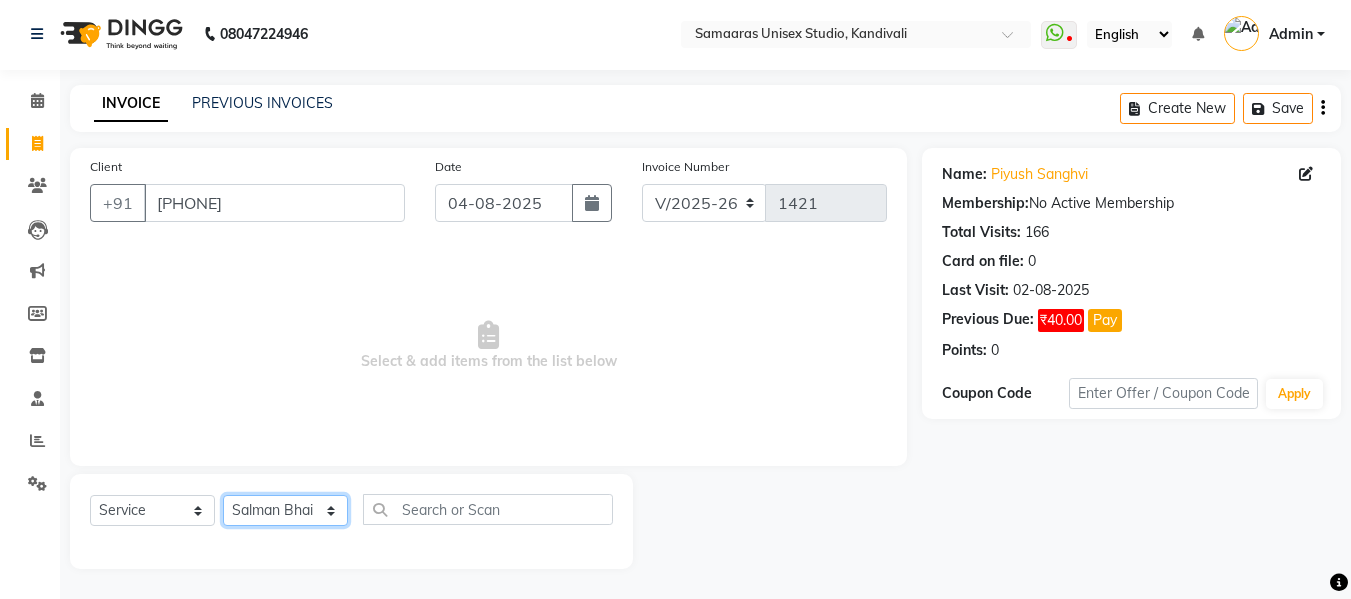 click on "Select Stylist Daksh Sir Firoz bhai Front Desk Guddu Kajal Priya Salman Bhai" 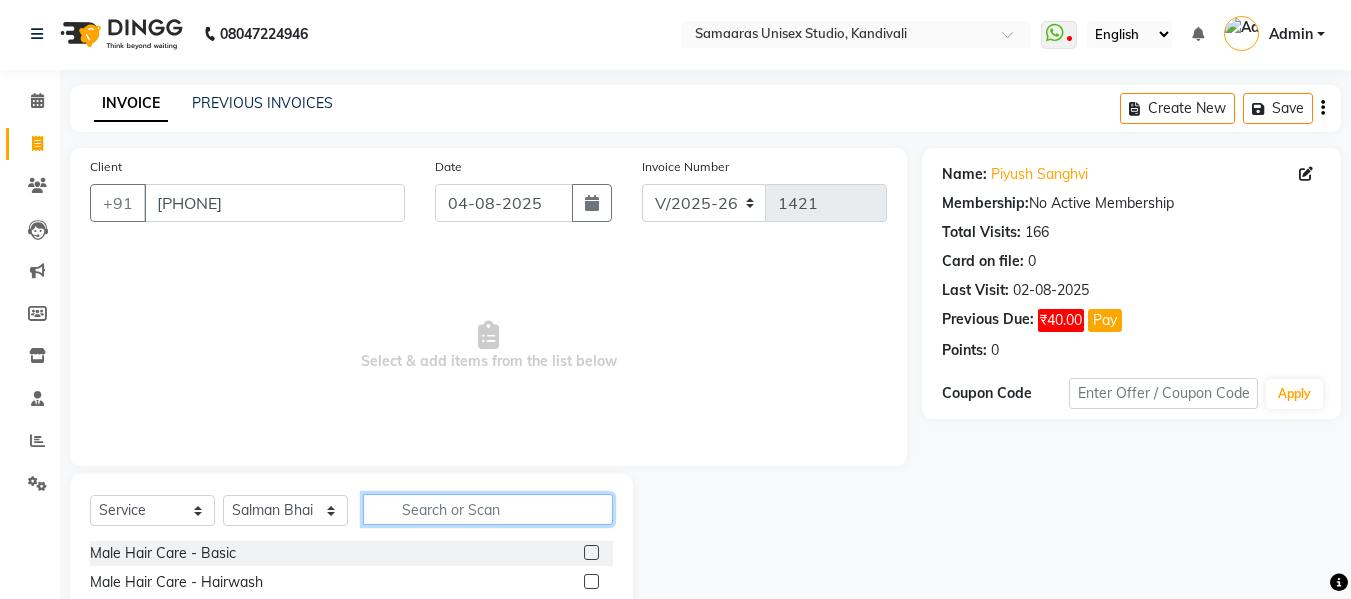 click 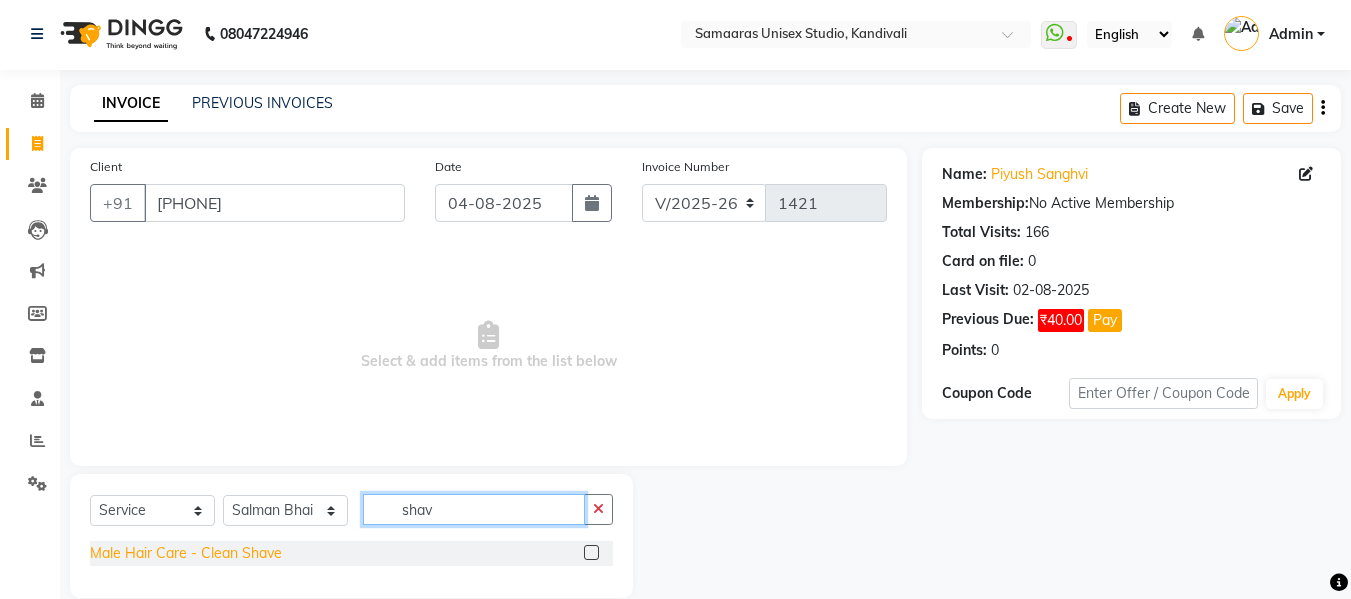 type on "shav" 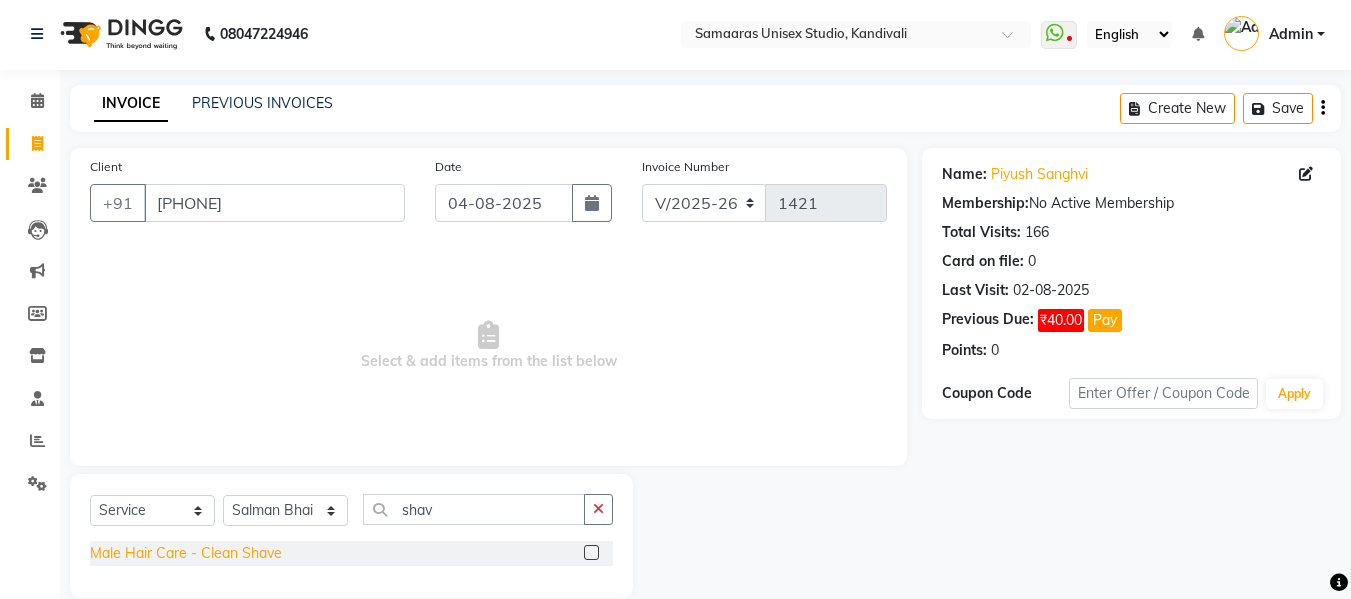click on "Male Hair Care - Clean Shave" 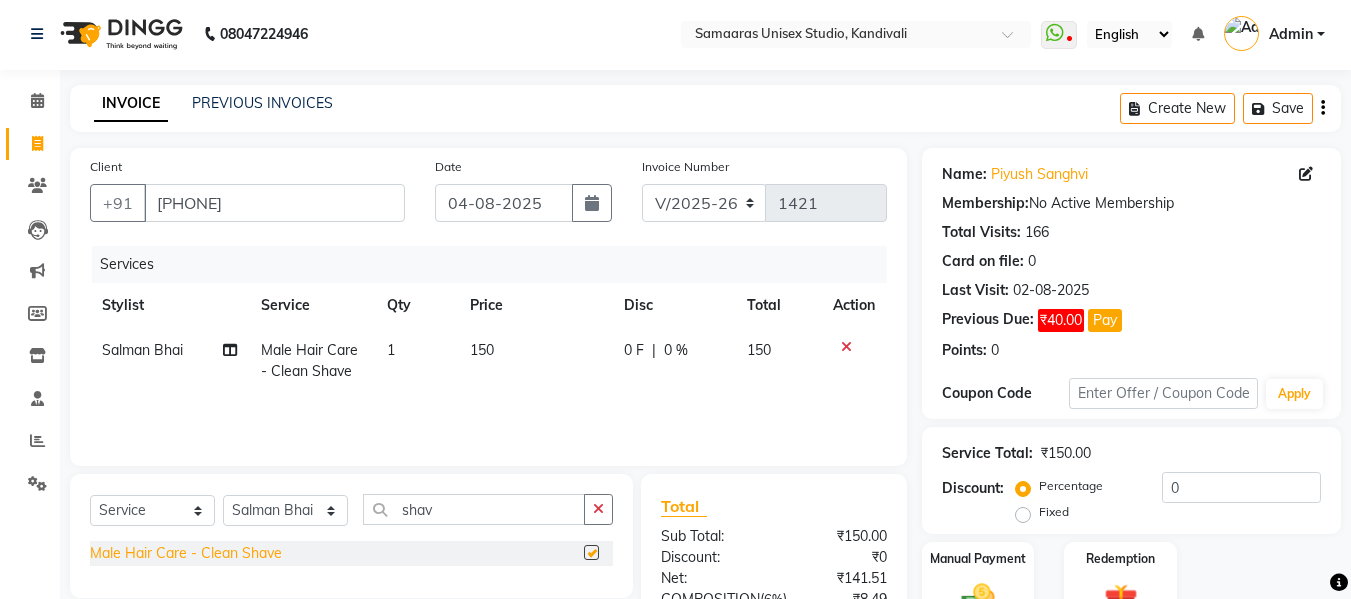 checkbox on "false" 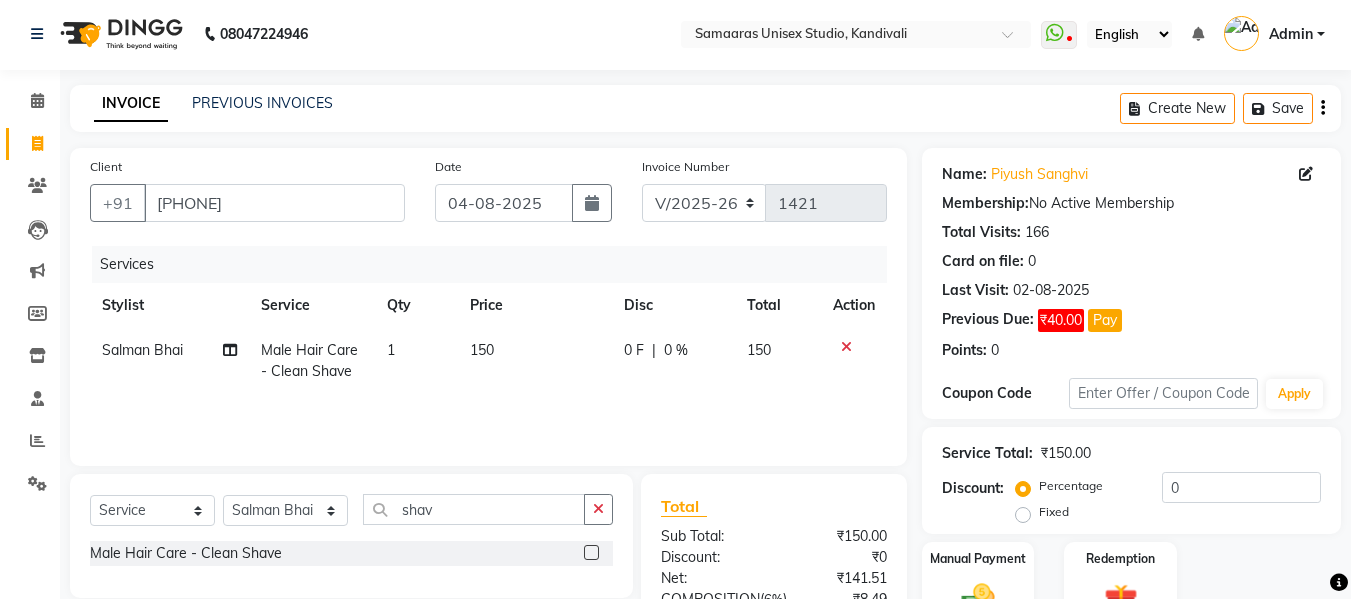 click on "0 %" 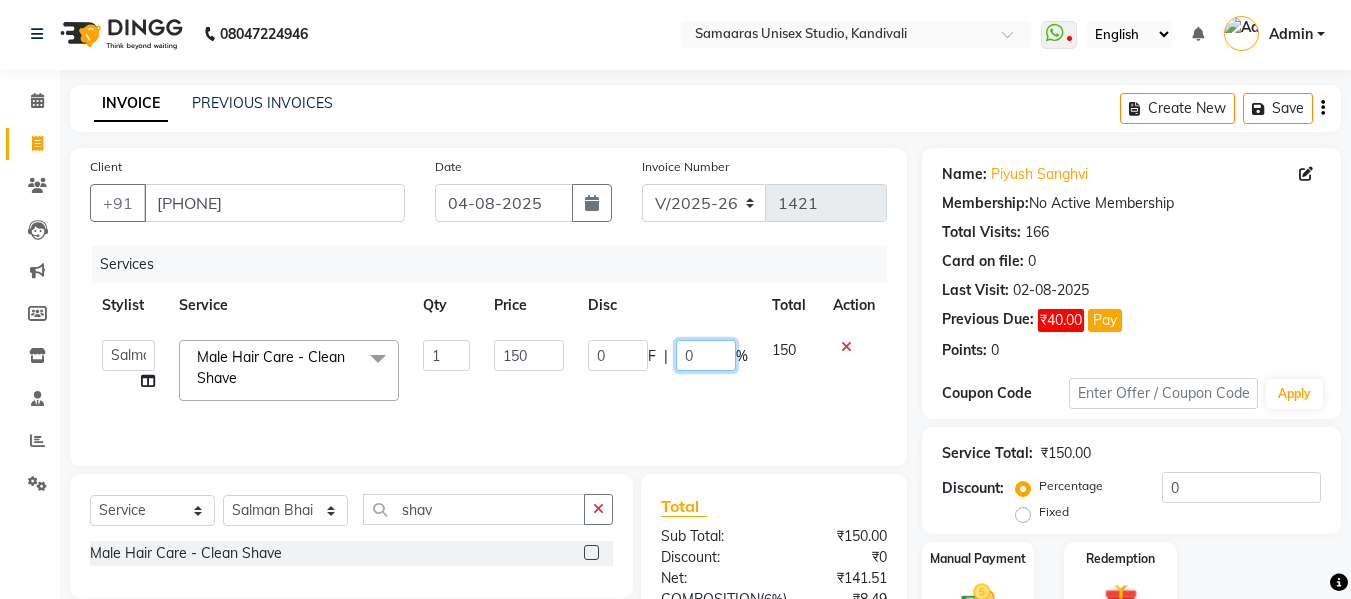 click on "0" 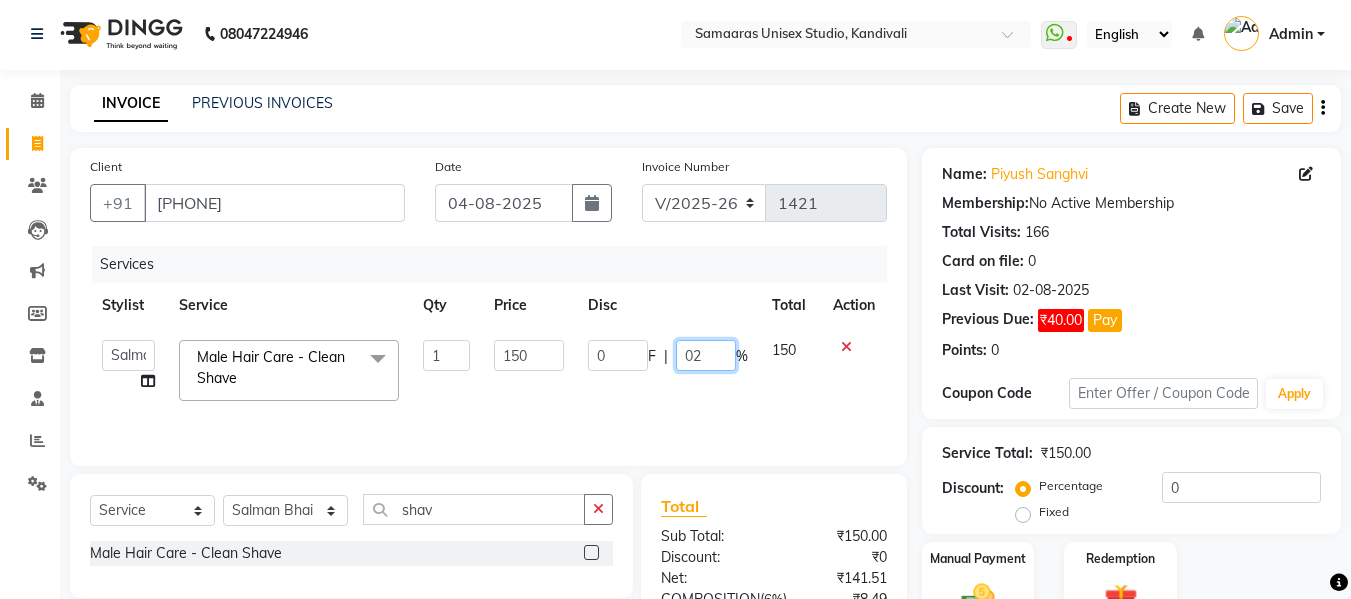 type on "020" 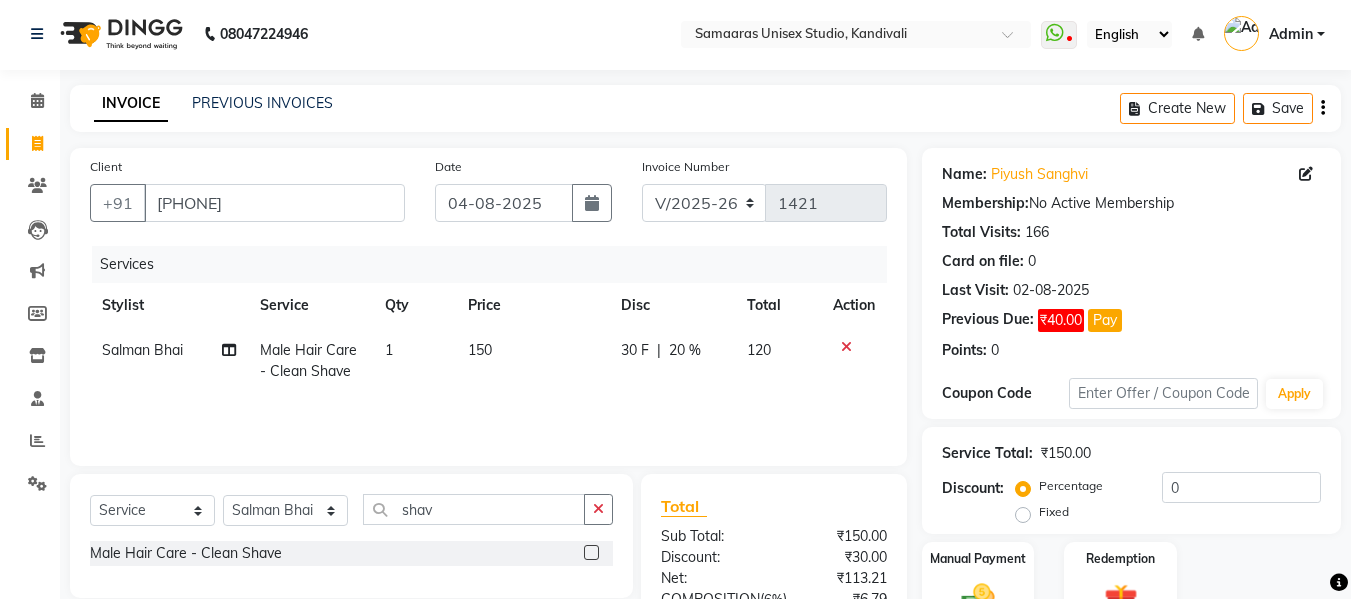 click on "Services Stylist Service Qty Price Disc Total Action [NAME] Male Hair Care - Clean Shave 1 150 30 F | 20 % 120" 